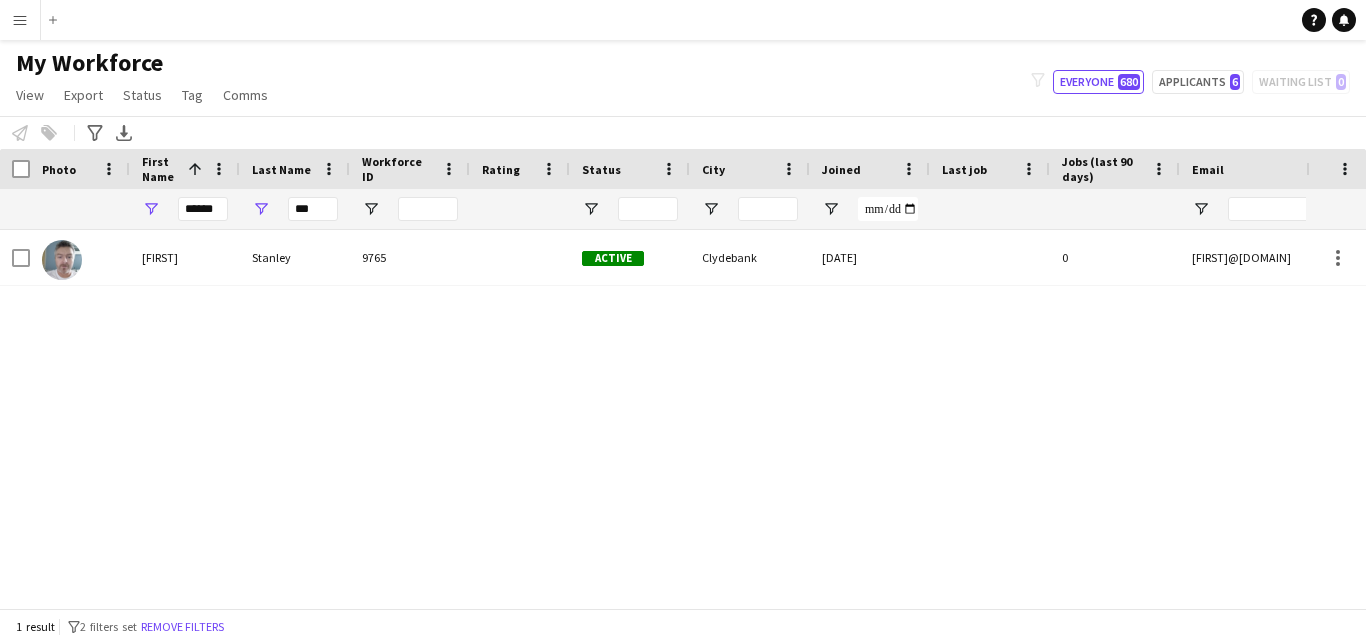 scroll, scrollTop: 0, scrollLeft: 0, axis: both 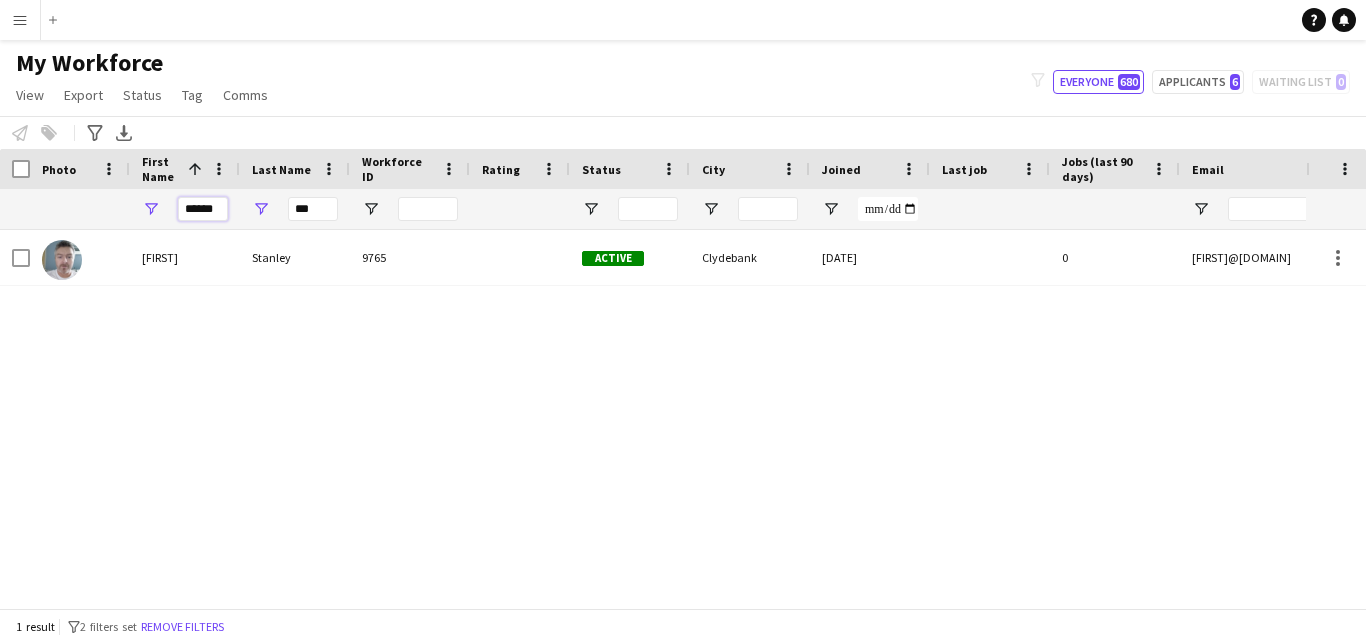 click on "******" at bounding box center (203, 209) 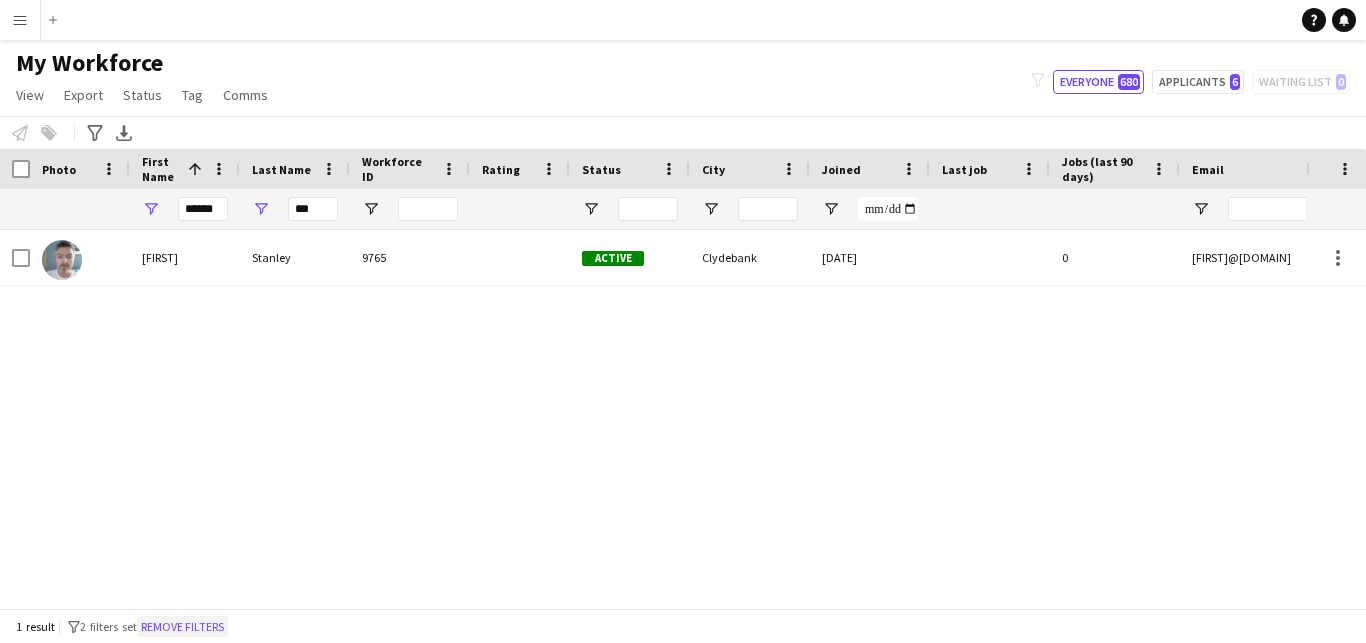 click on "Remove filters" 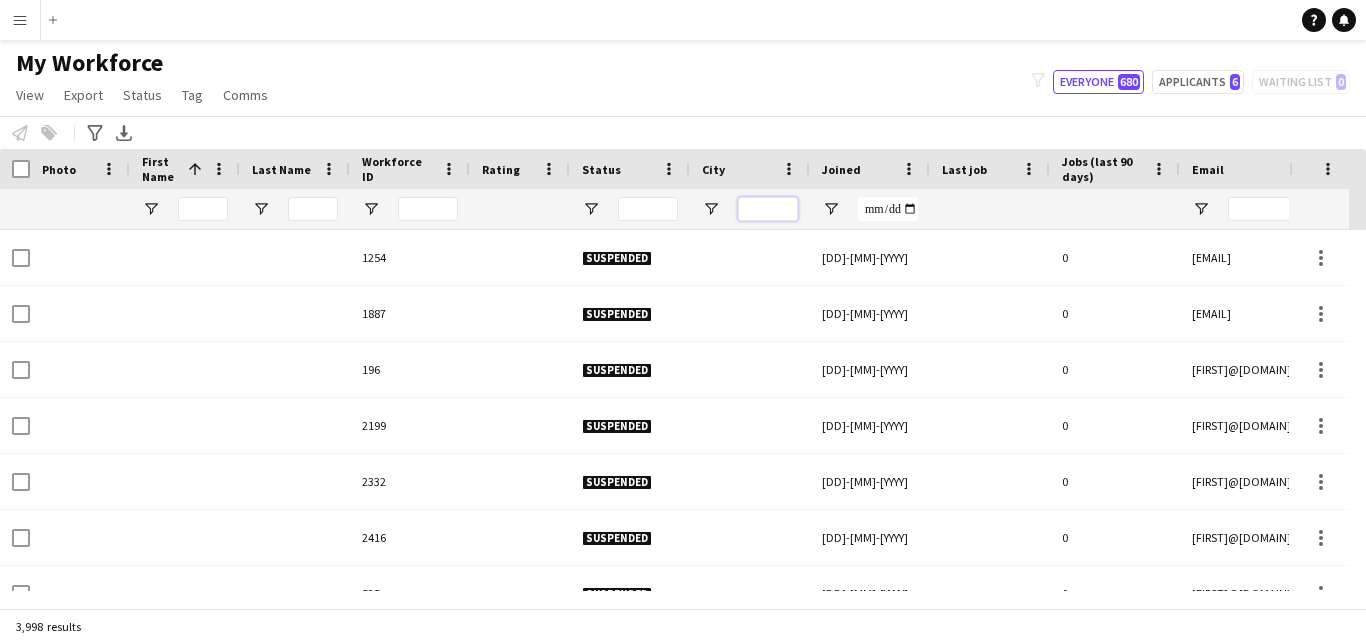 click at bounding box center (768, 209) 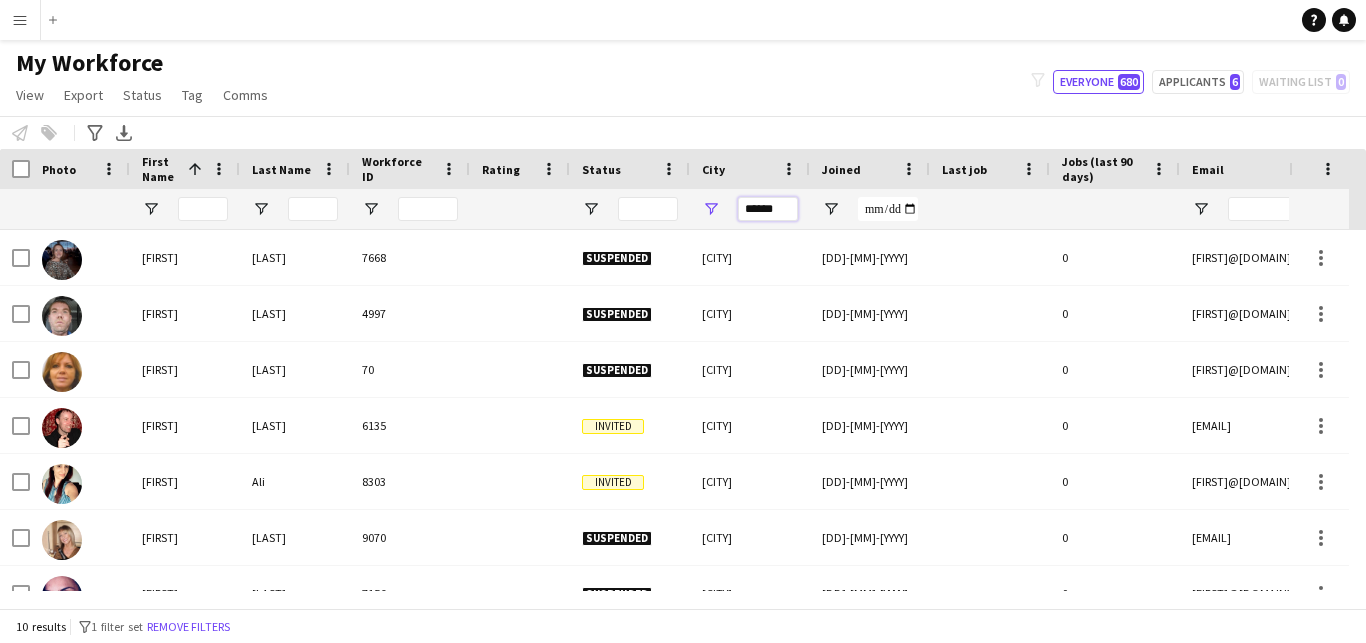 scroll, scrollTop: 31, scrollLeft: 0, axis: vertical 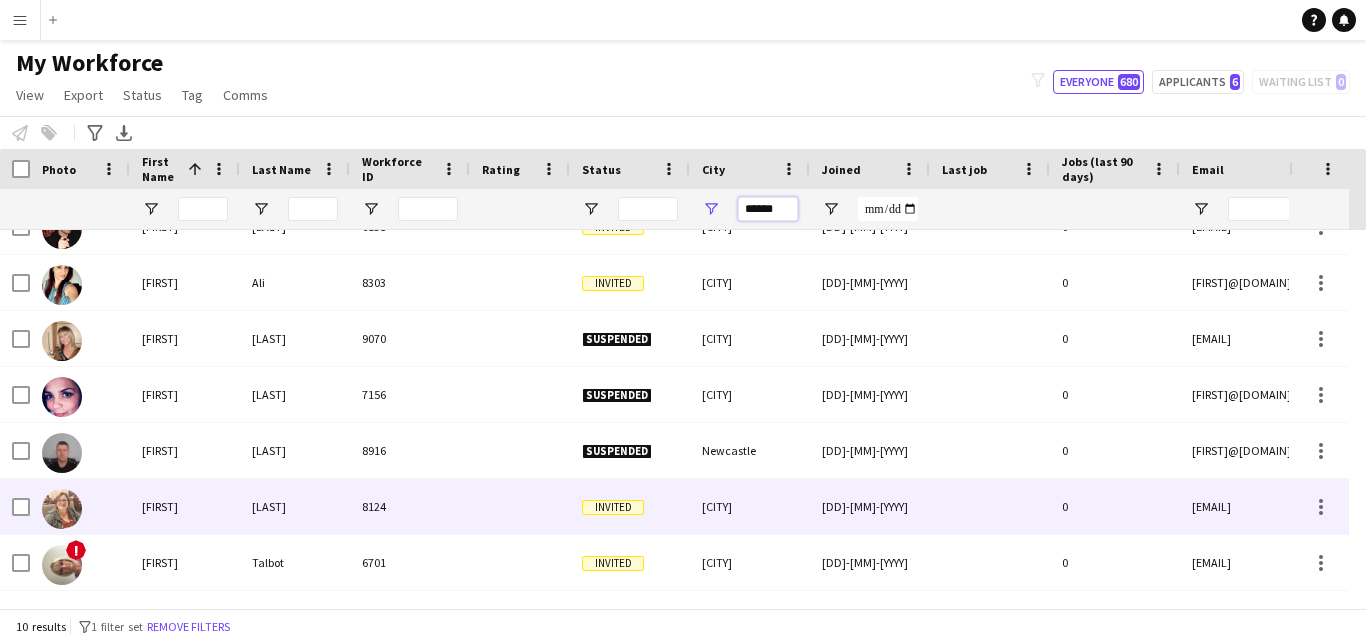 type on "******" 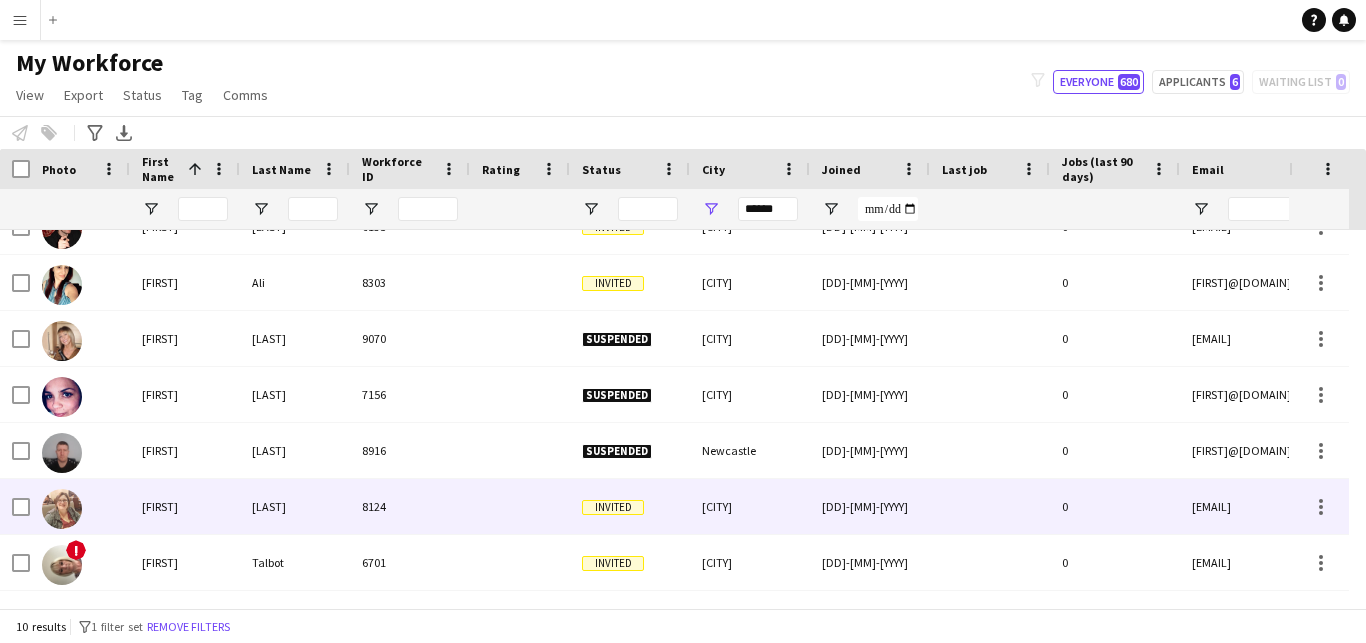 click at bounding box center [62, 509] 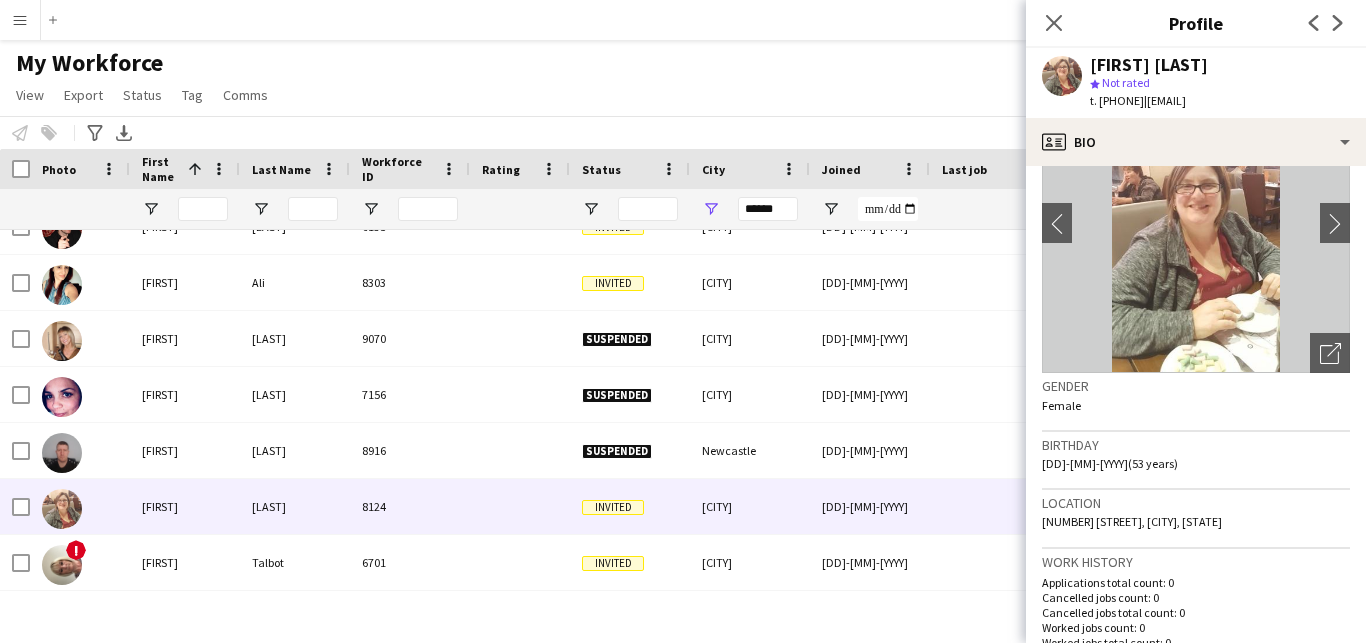 scroll, scrollTop: 0, scrollLeft: 0, axis: both 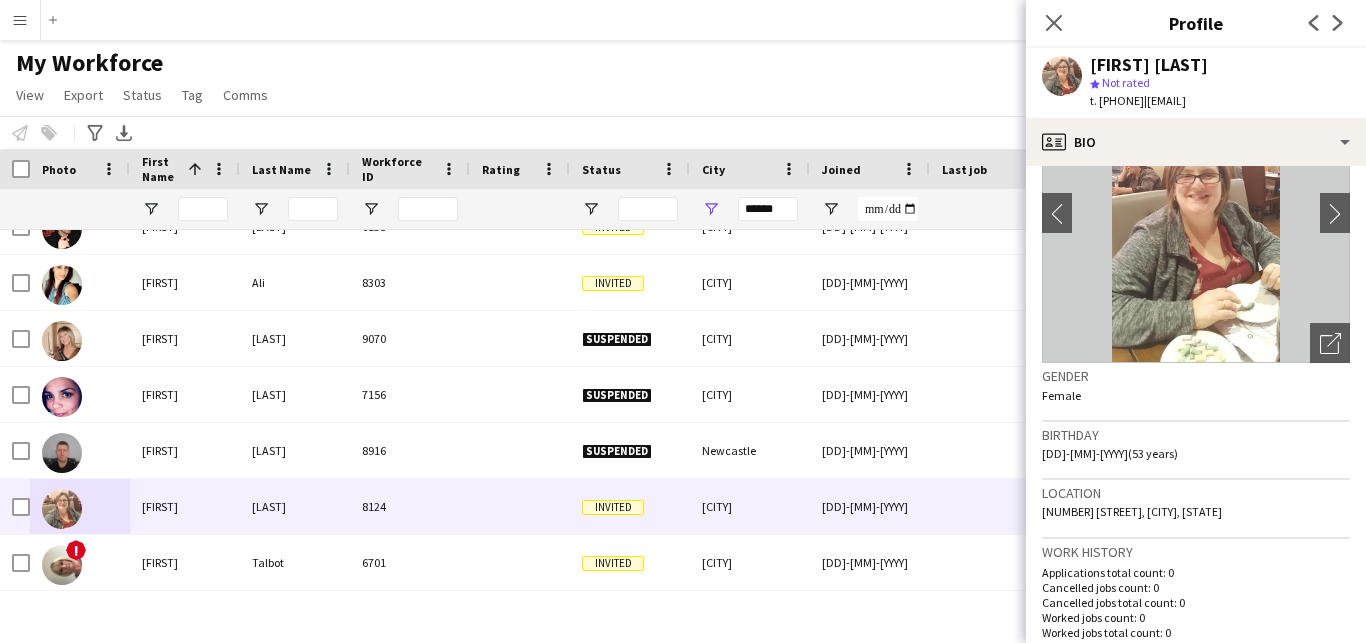 drag, startPoint x: 1310, startPoint y: 509, endPoint x: 1335, endPoint y: 544, distance: 43.011627 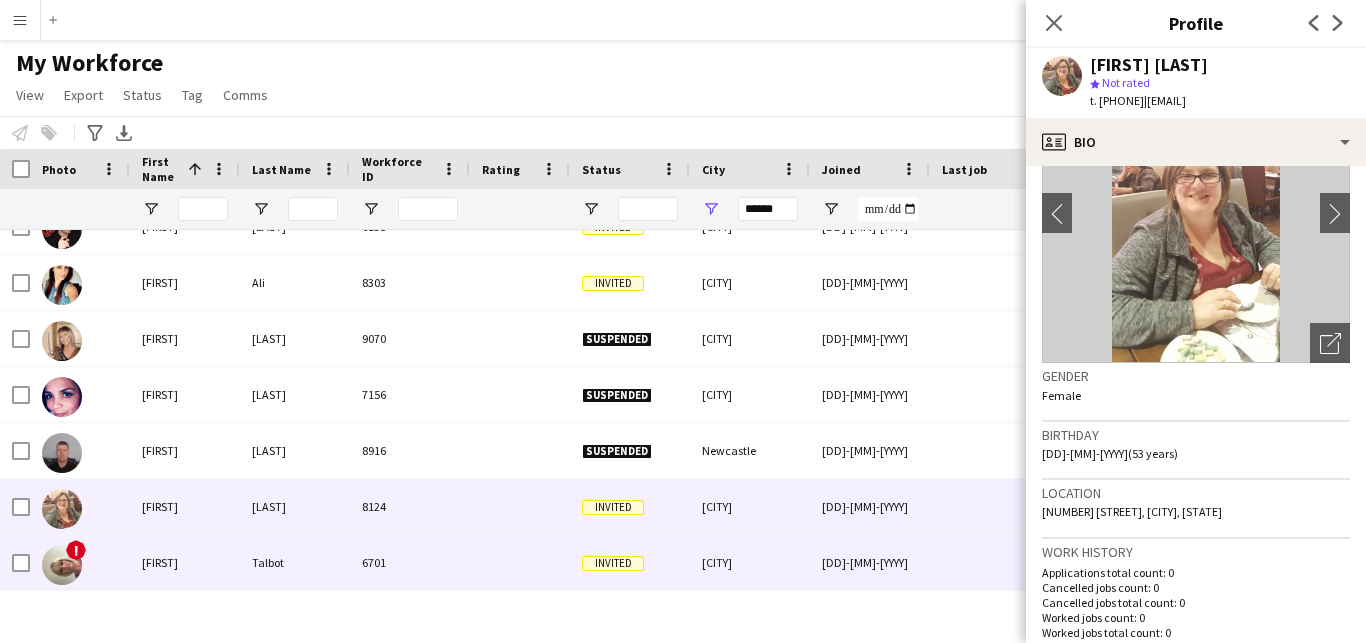 click on "Talbot" at bounding box center [295, 562] 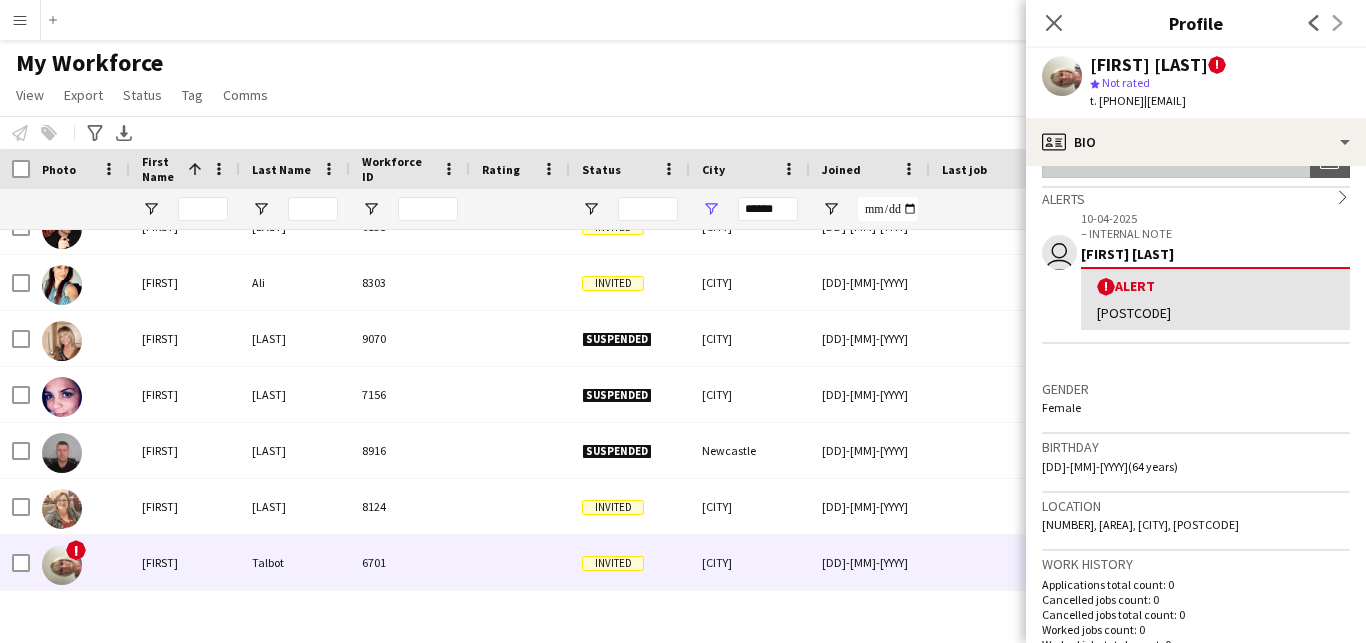 scroll, scrollTop: 0, scrollLeft: 0, axis: both 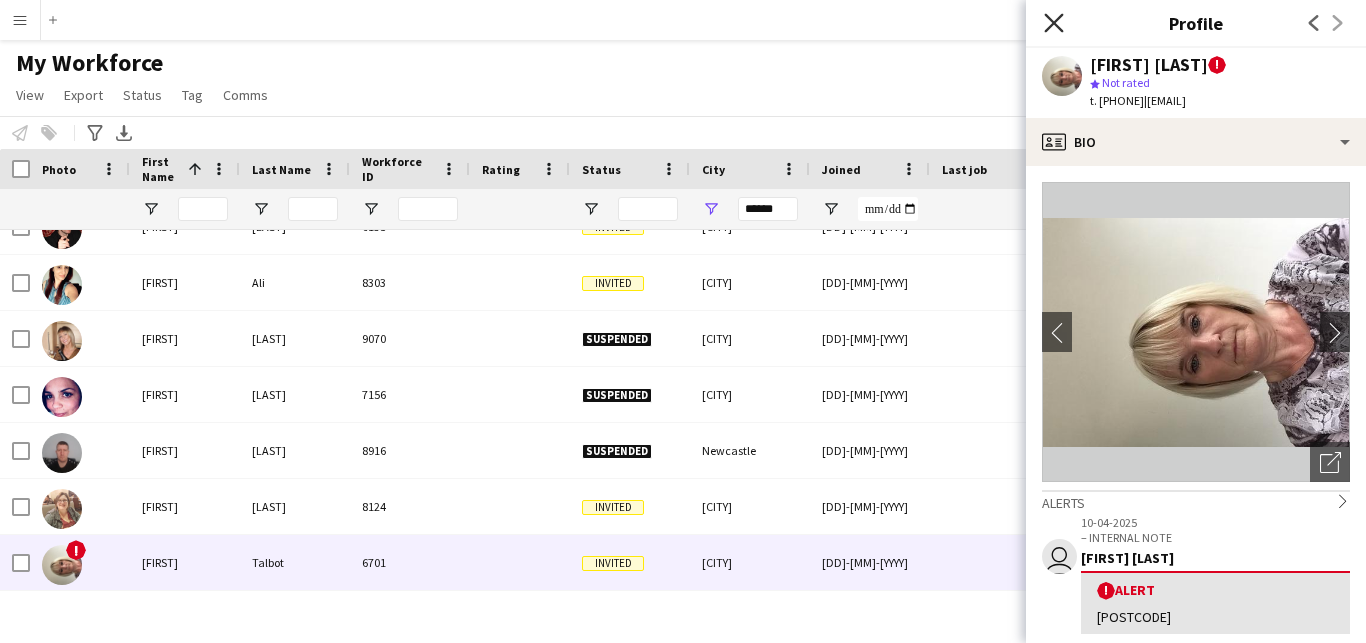 click on "Close pop-in" 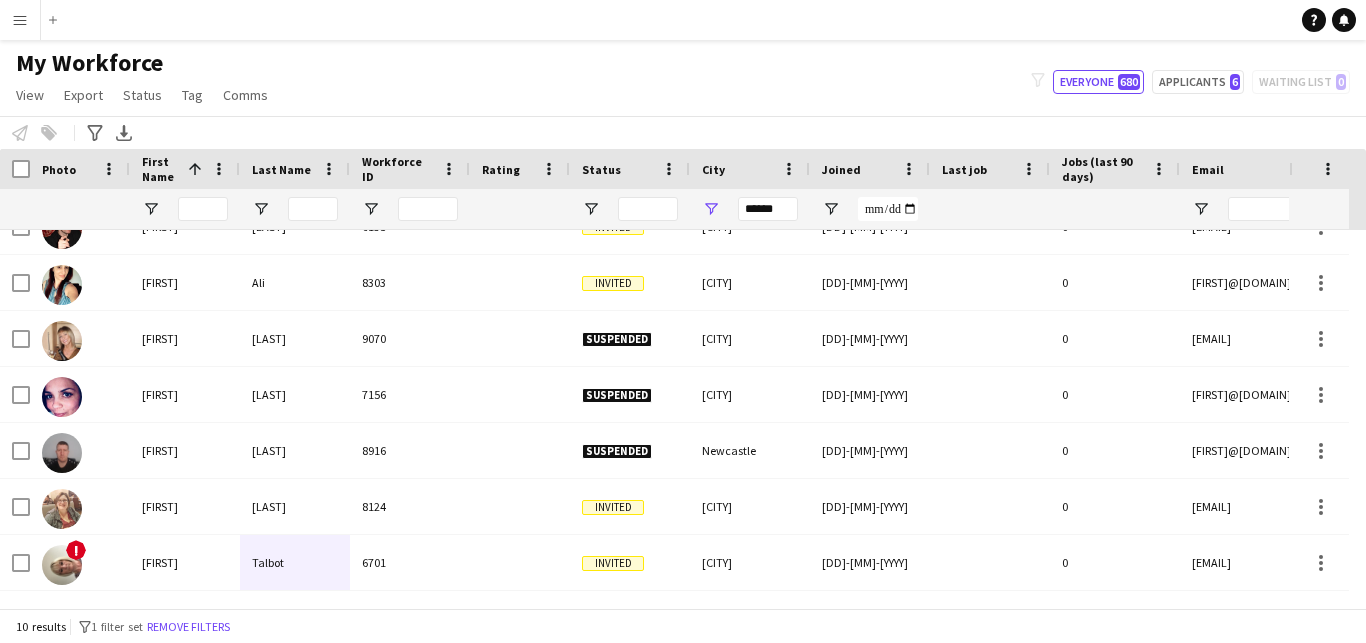 scroll, scrollTop: 92, scrollLeft: 0, axis: vertical 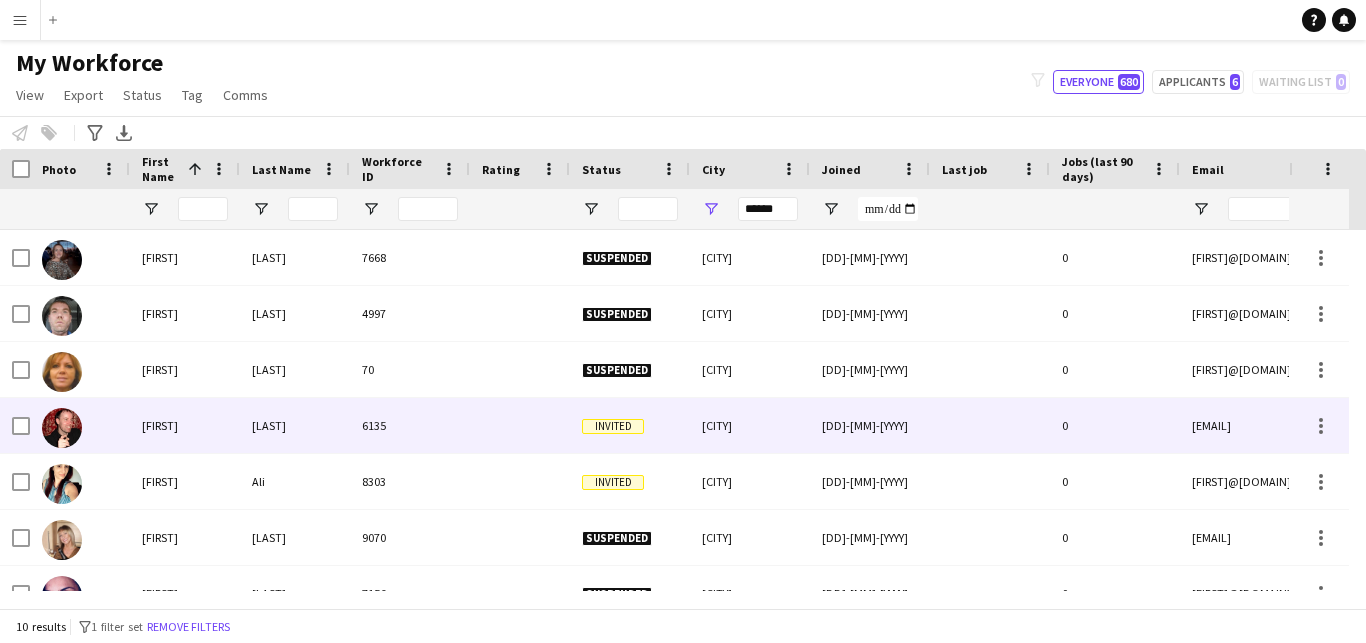 click at bounding box center (62, 428) 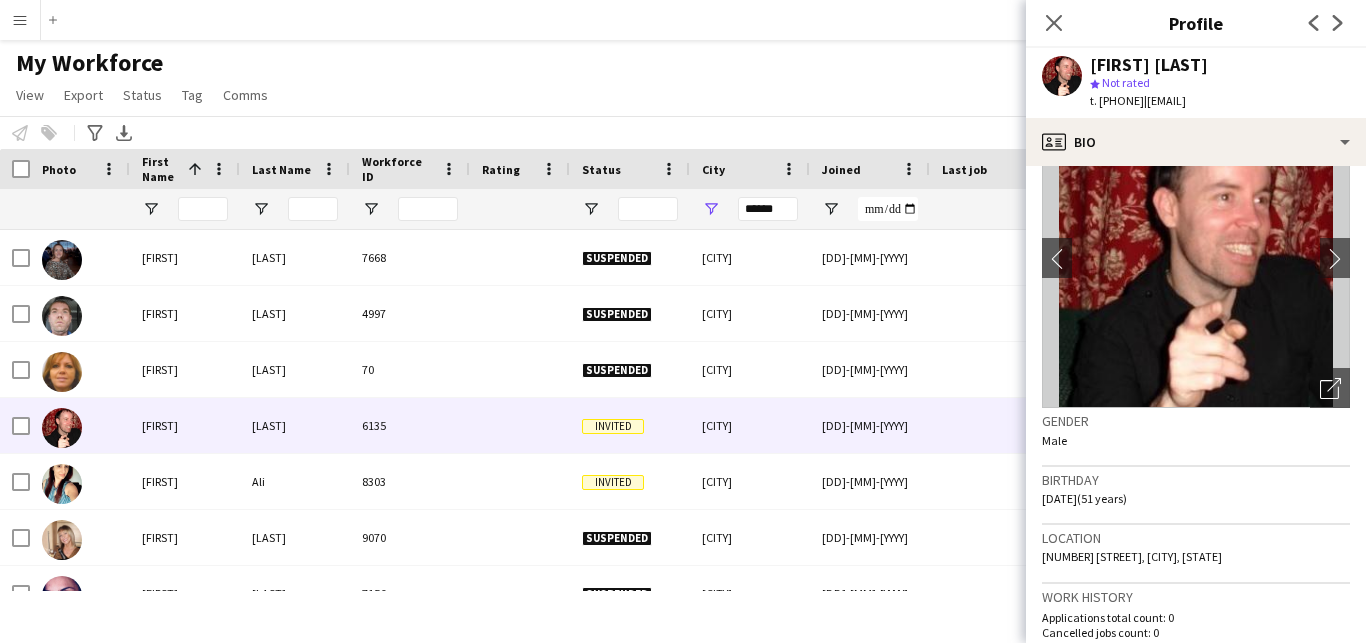 scroll, scrollTop: 108, scrollLeft: 0, axis: vertical 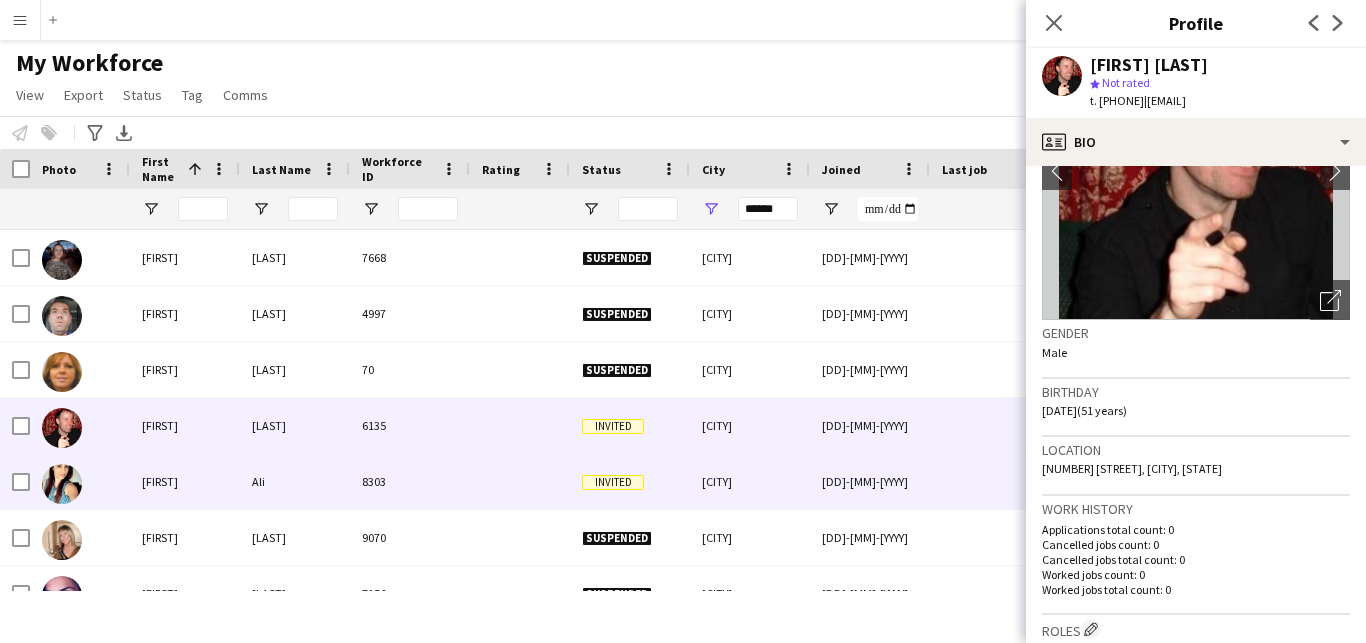 click at bounding box center (80, 481) 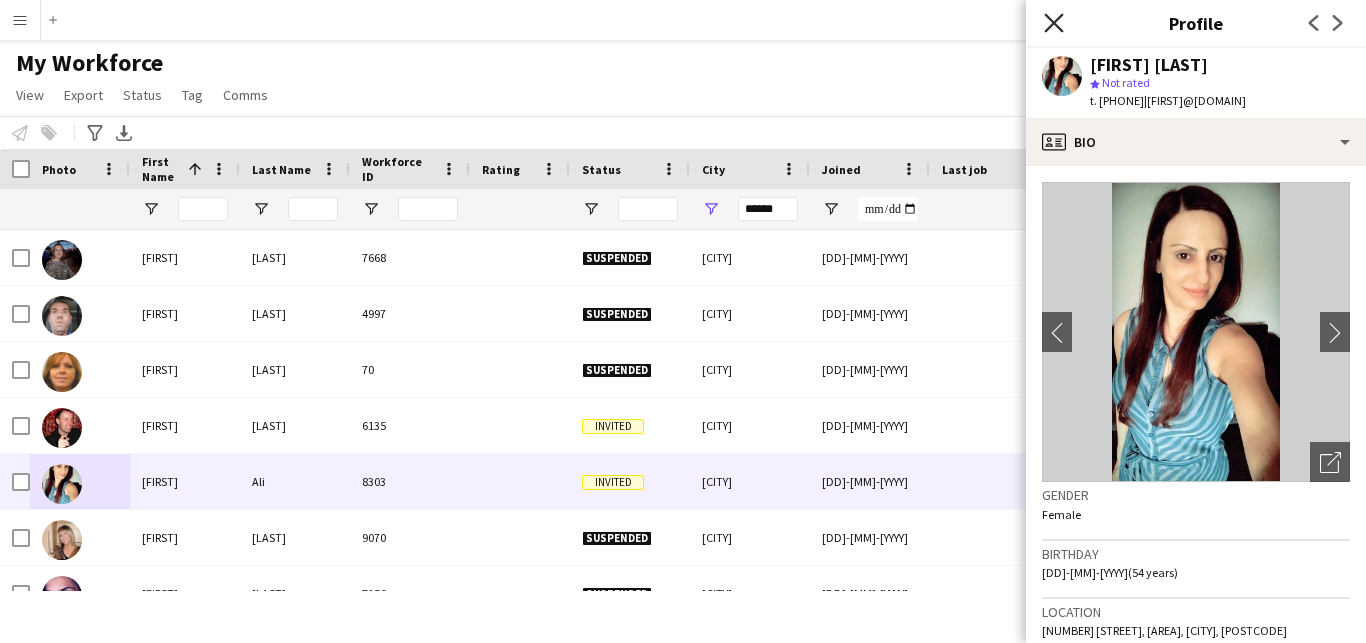 click 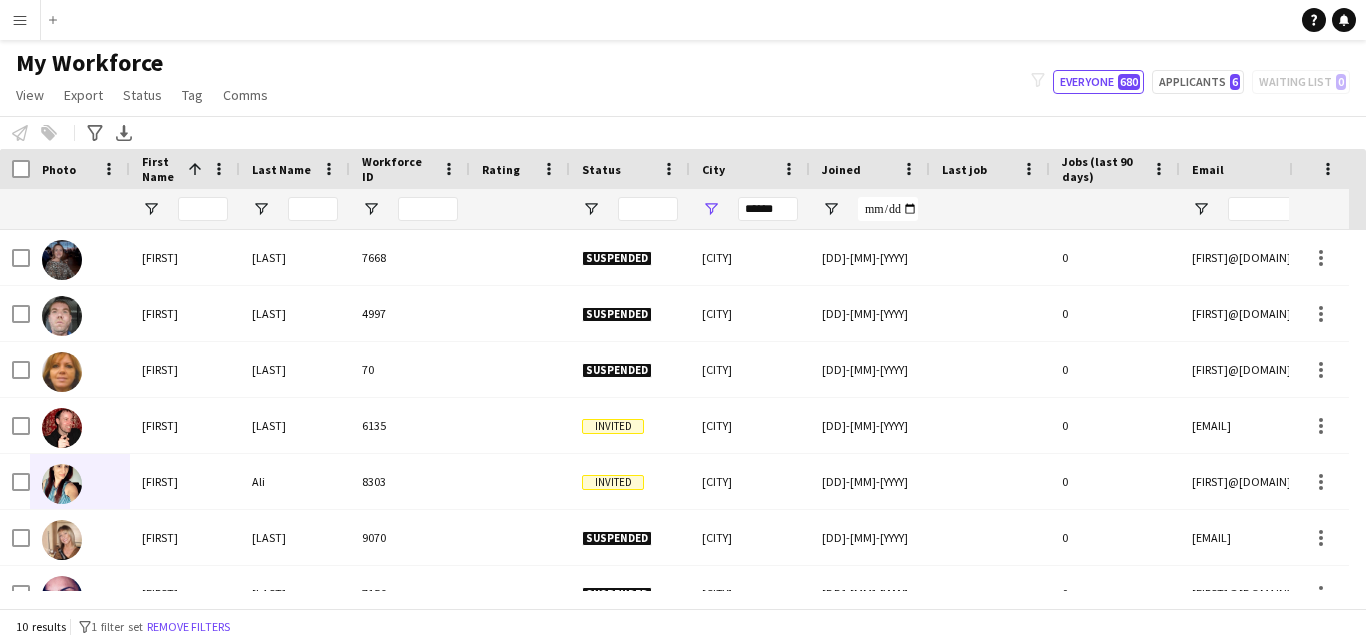 scroll, scrollTop: 49, scrollLeft: 0, axis: vertical 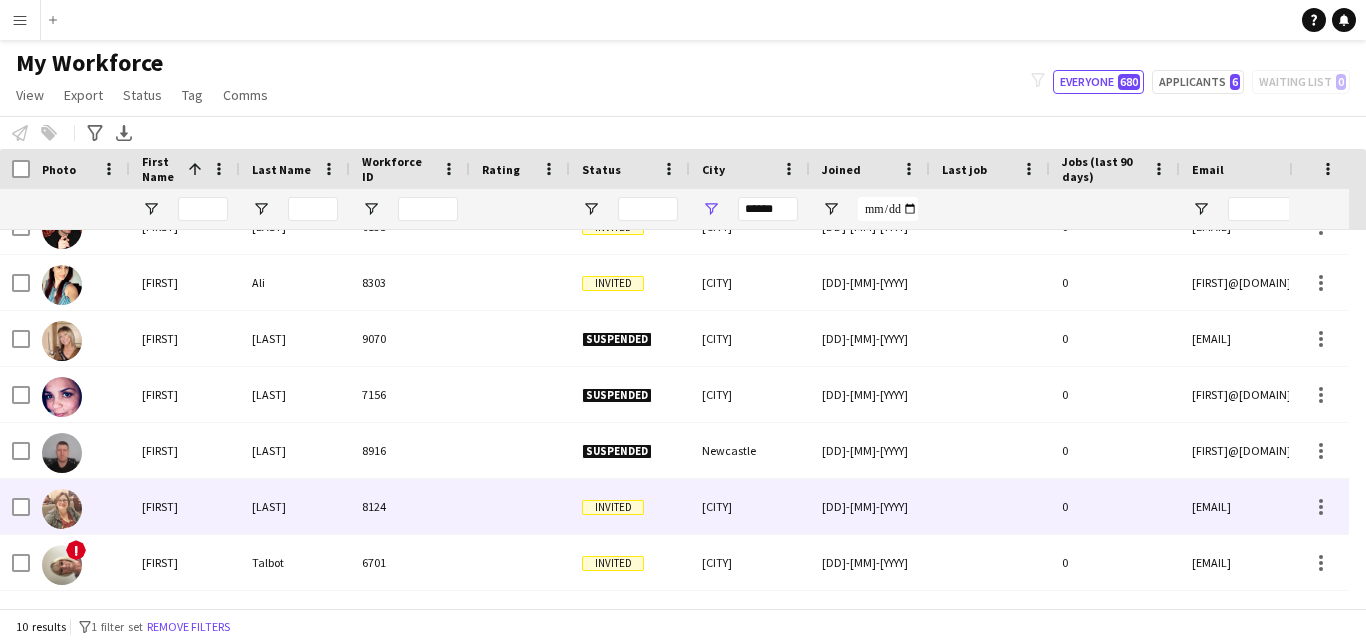 click on "8124" at bounding box center (410, 506) 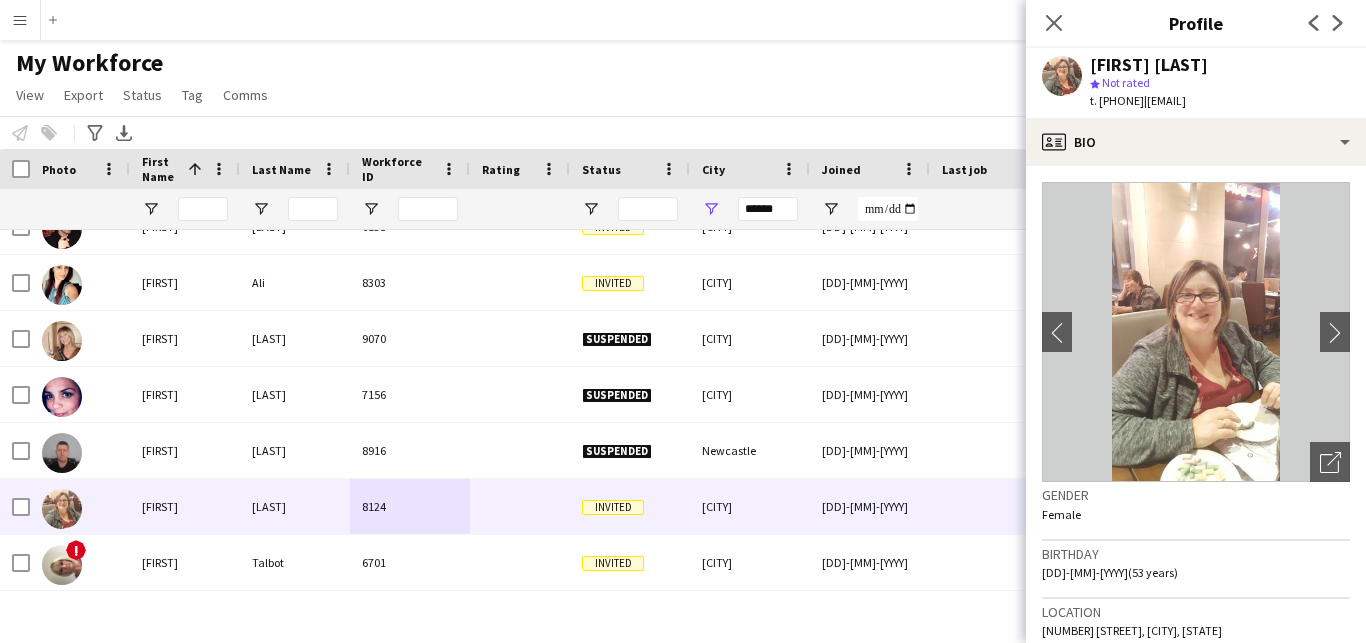 click on "My Workforce   View   Views  Default view New view Update view Delete view Edit name Customise view Customise filters Reset Filters Reset View Reset All  Export  New starters report Export as XLSX Export as PDF  Status  Edit  Tag  New tag Edit tag Add to tag Untag Tag chat Tag share page  Comms  Send notification
filter-1
Everyone   680   Applicants   6   Waiting list   0" 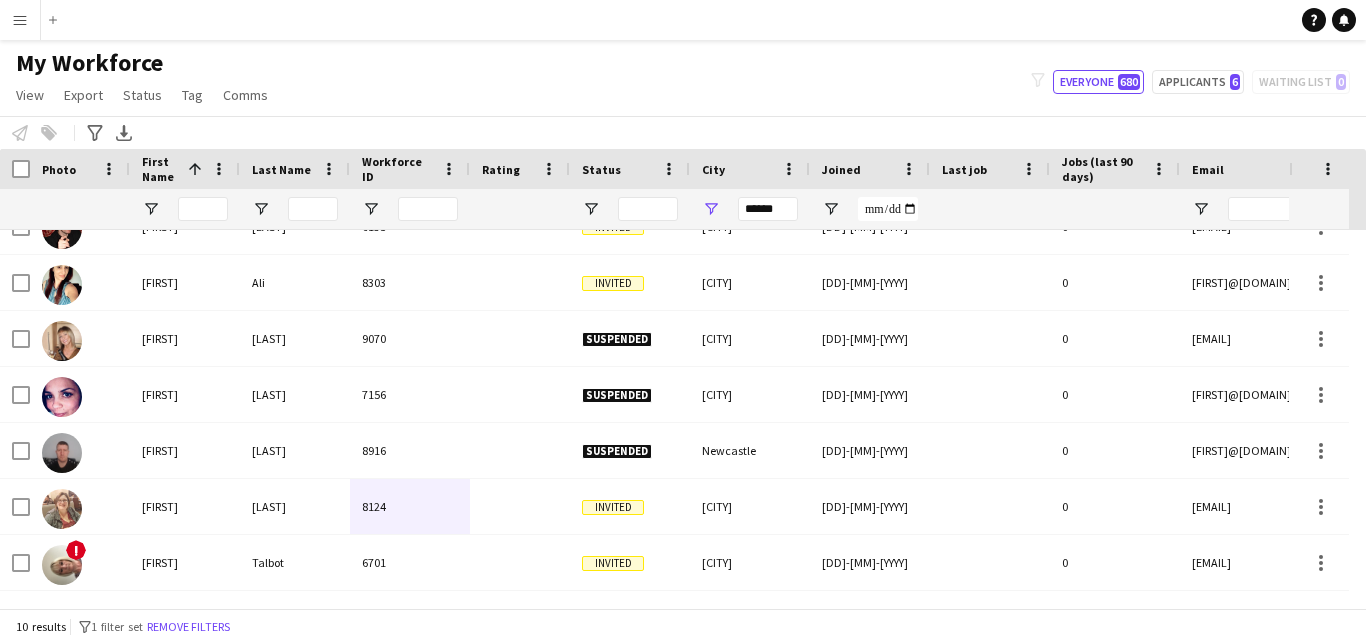 scroll, scrollTop: 148, scrollLeft: 0, axis: vertical 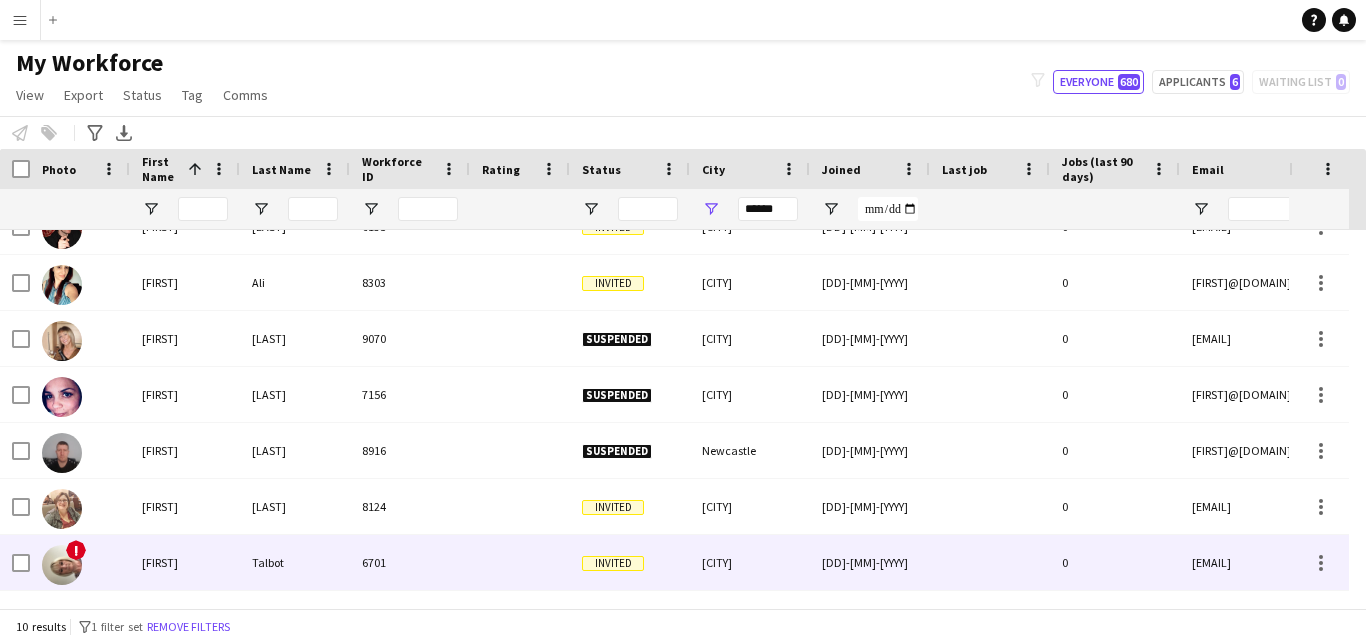 click on "[FIRST]" at bounding box center (185, 562) 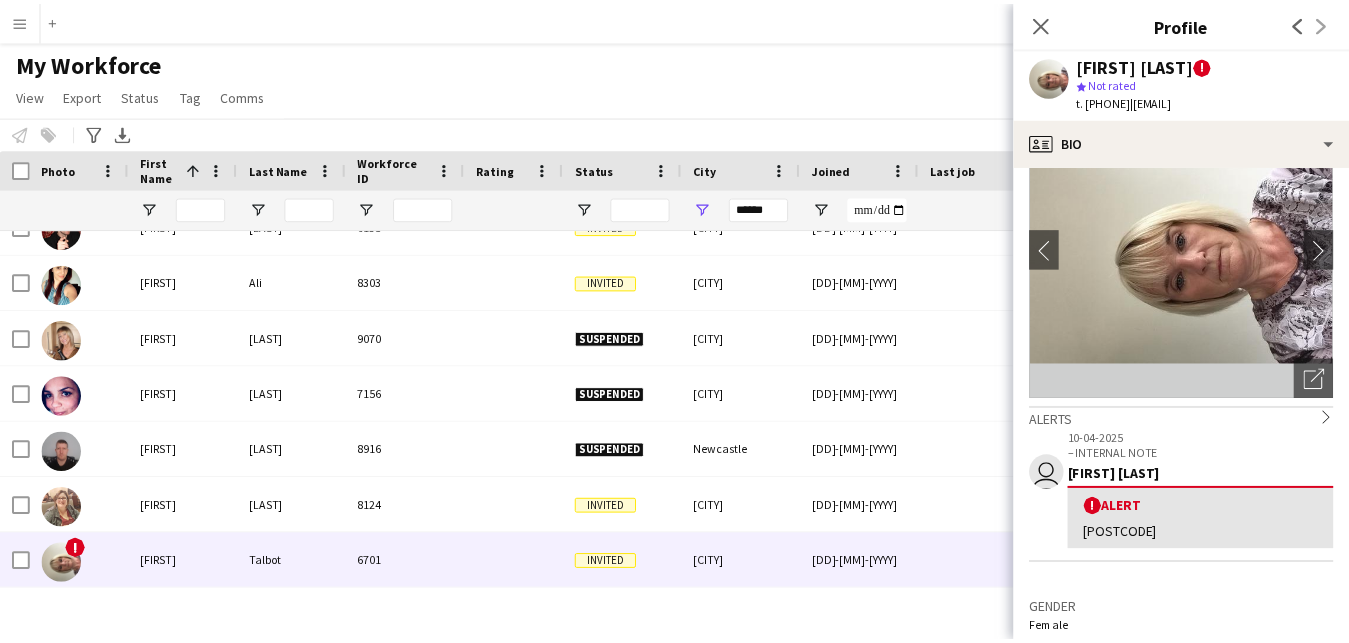 scroll, scrollTop: 108, scrollLeft: 0, axis: vertical 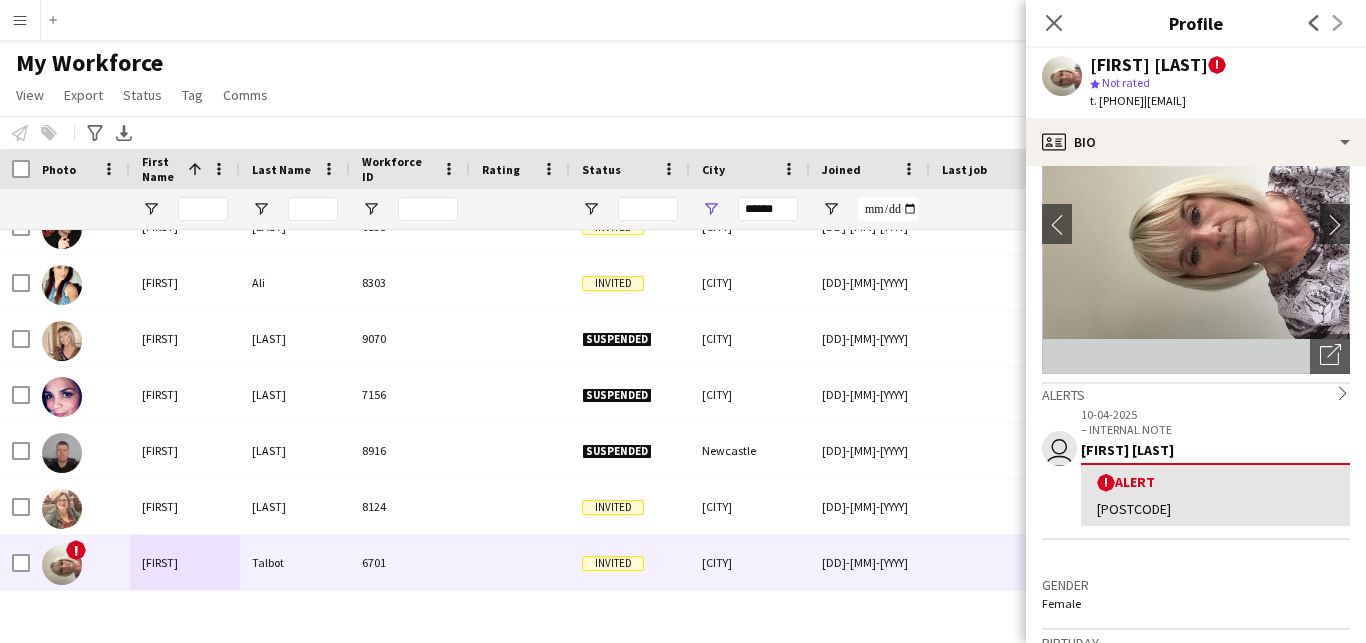 drag, startPoint x: 1164, startPoint y: 522, endPoint x: 1088, endPoint y: 526, distance: 76.105194 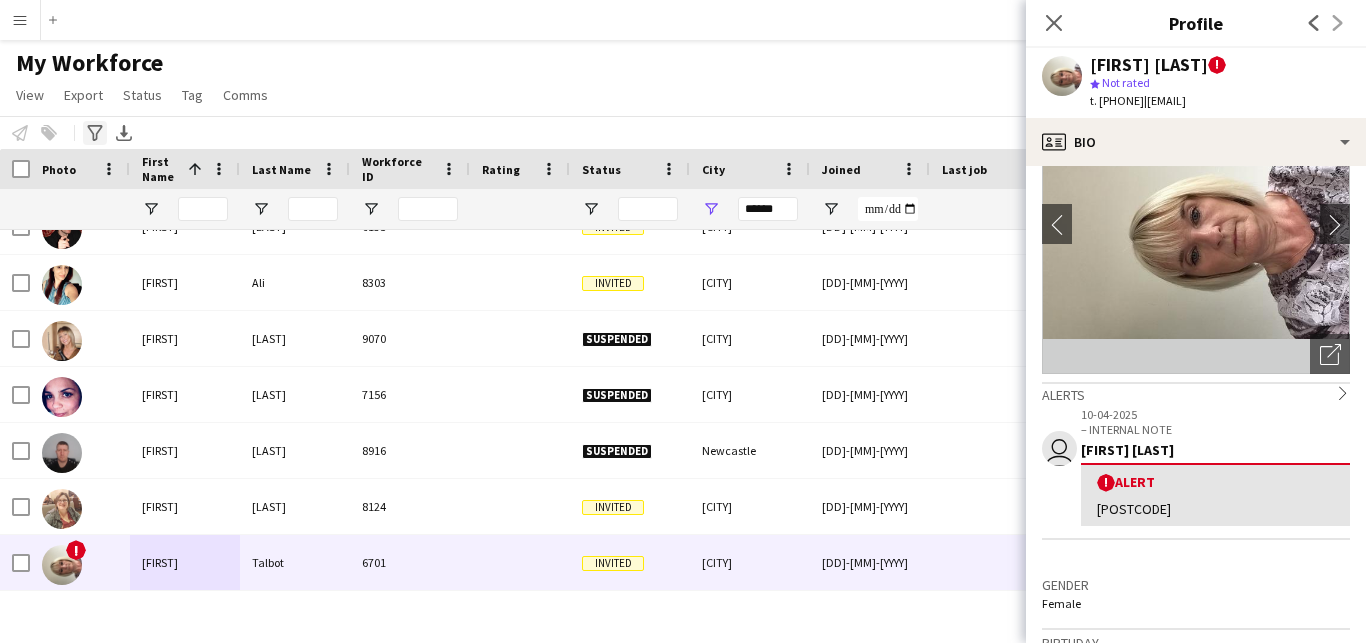 click on "Advanced filters" 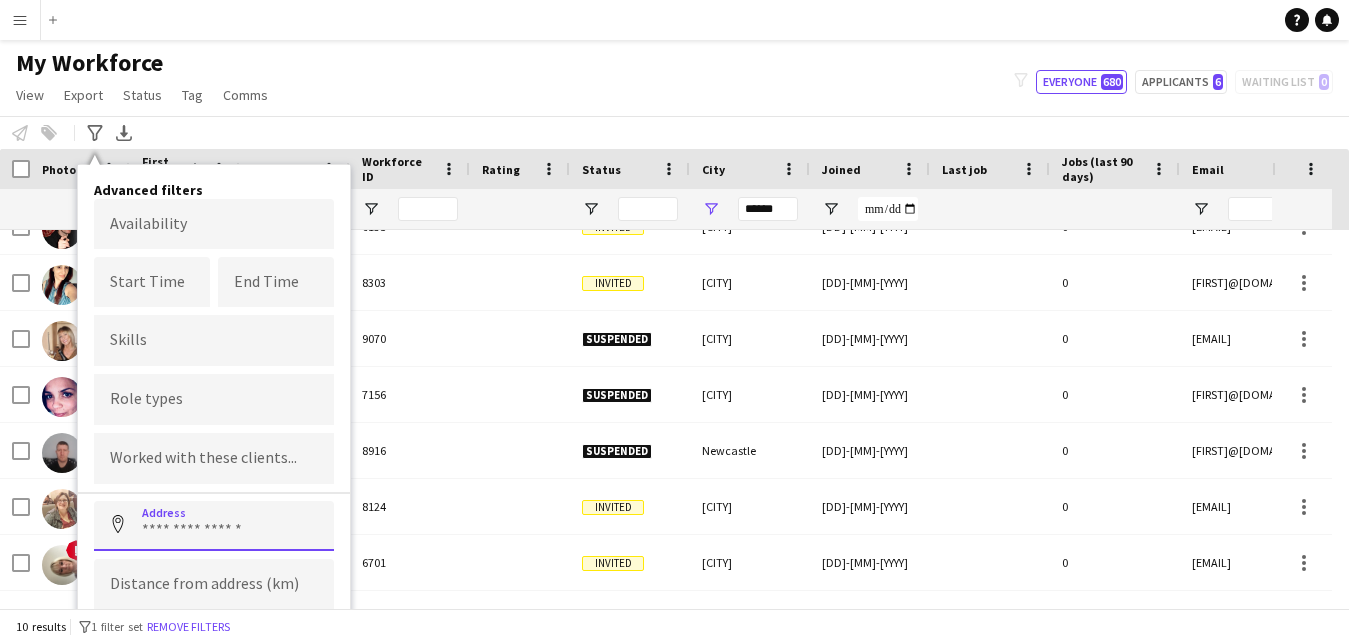 click at bounding box center [214, 526] 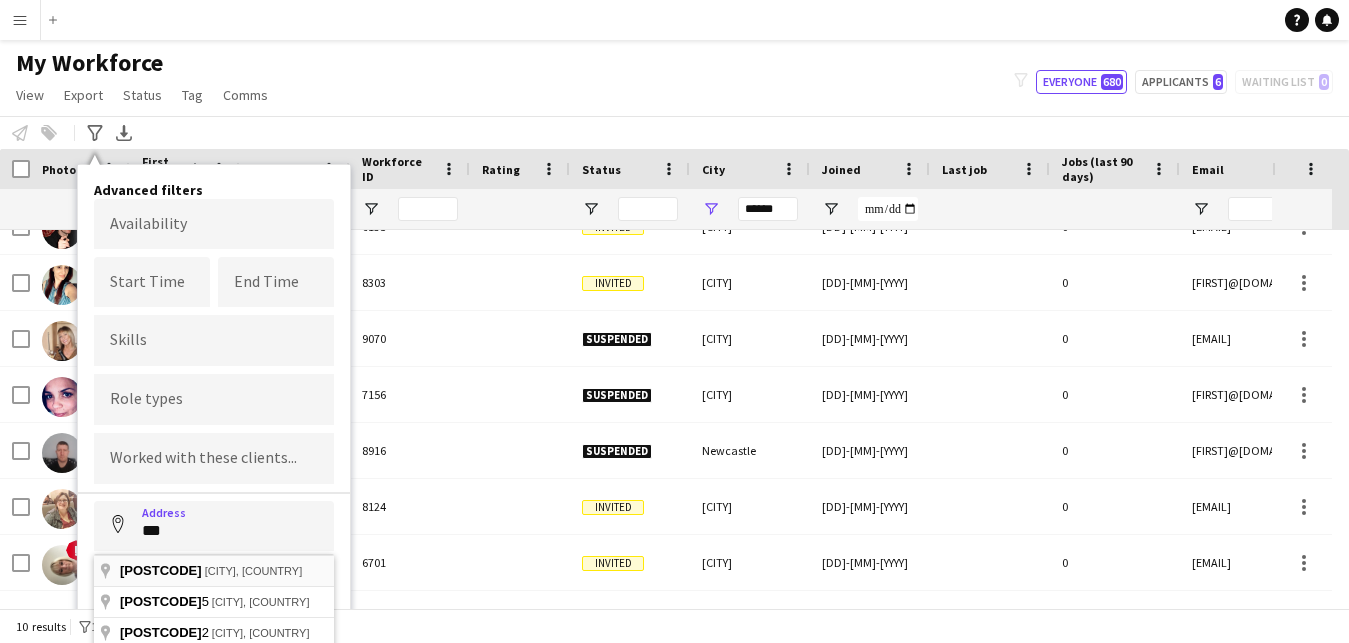 type on "**********" 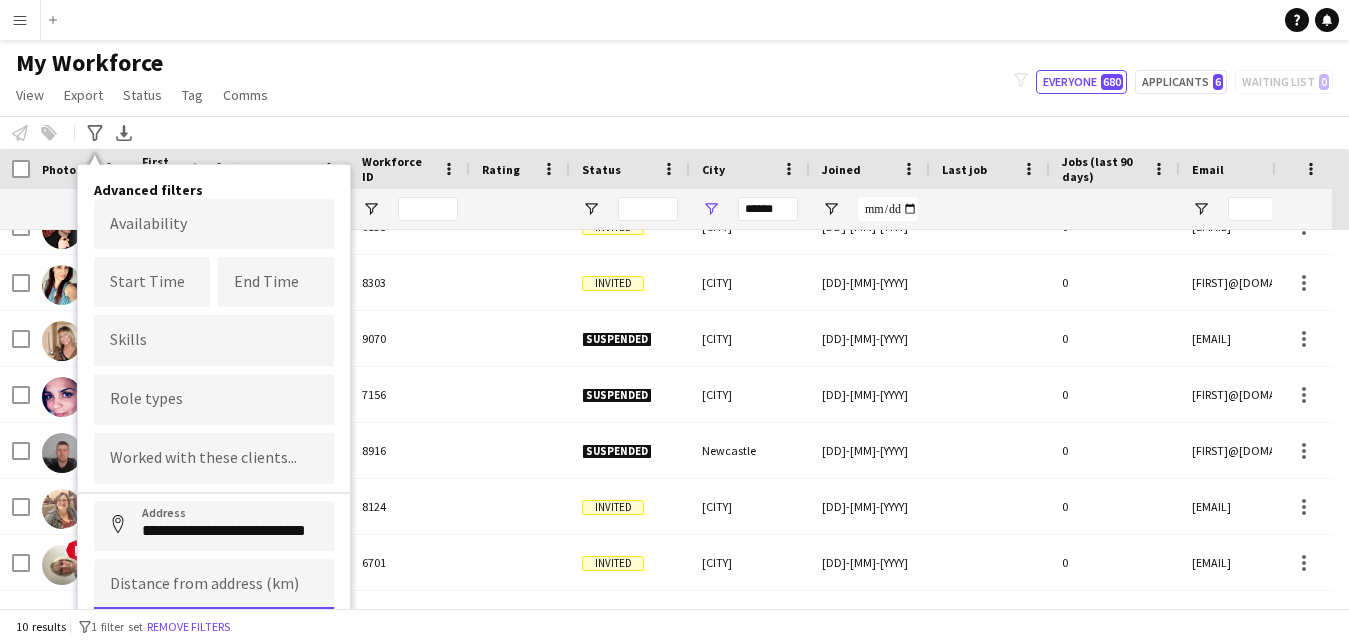 click at bounding box center (214, 584) 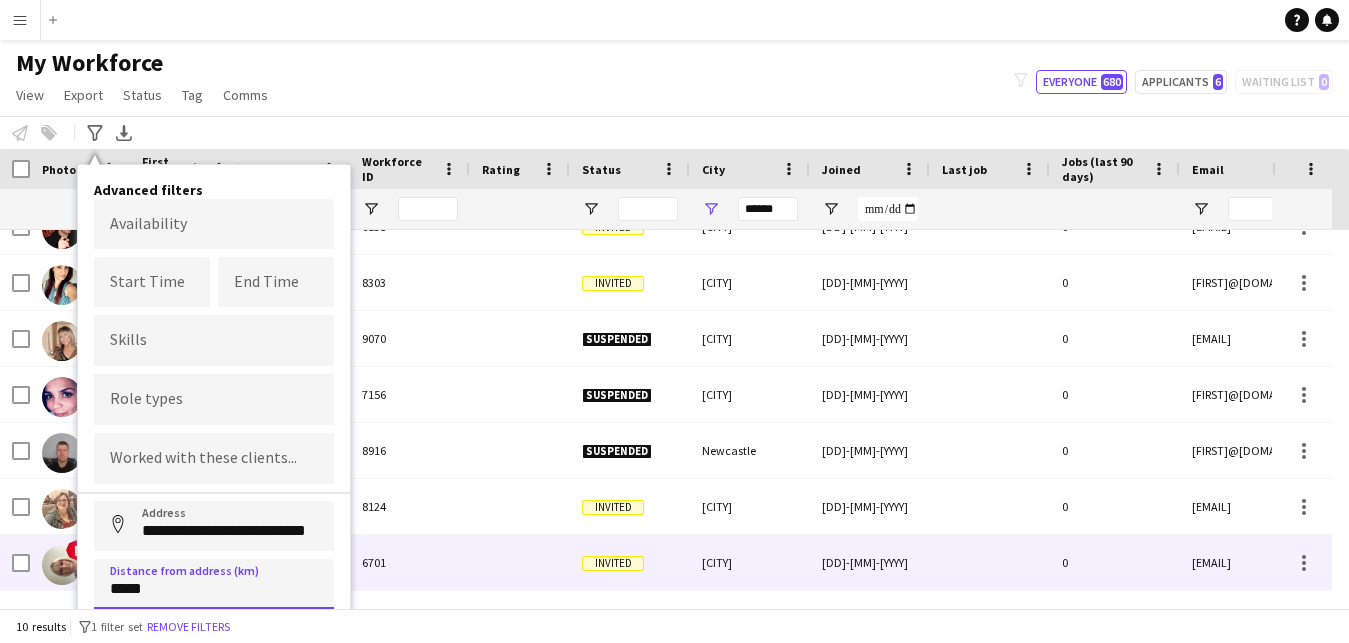 type on "*****" 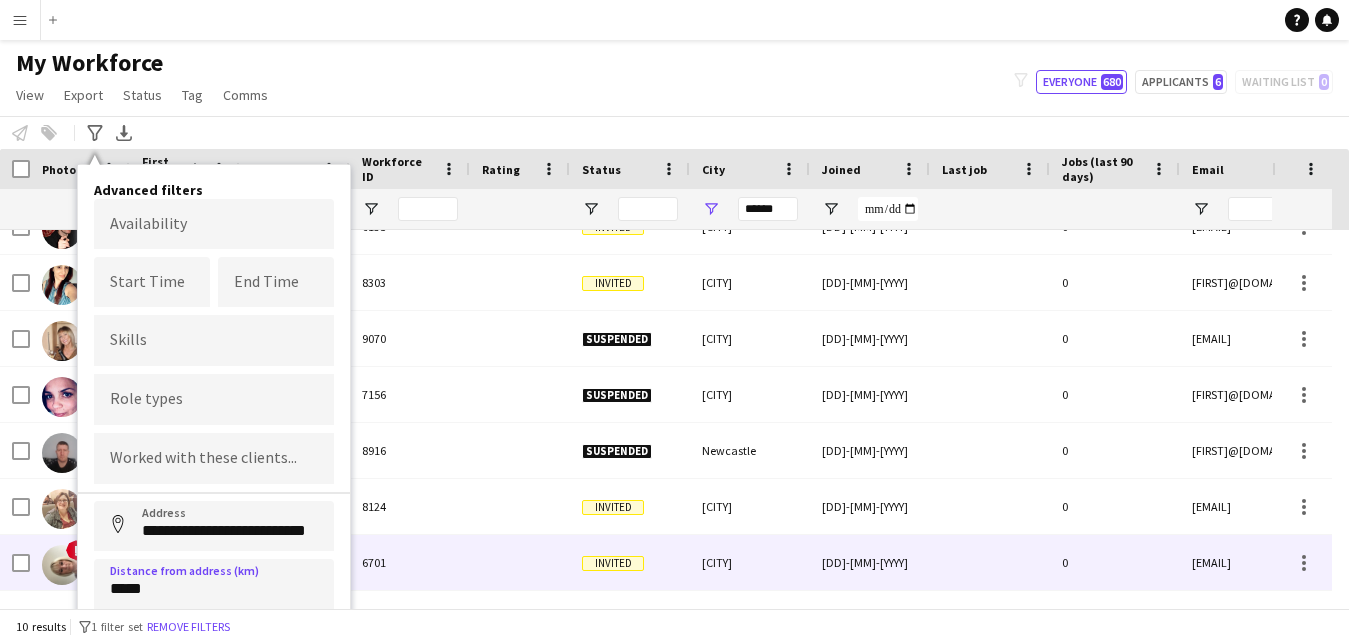 click at bounding box center (520, 562) 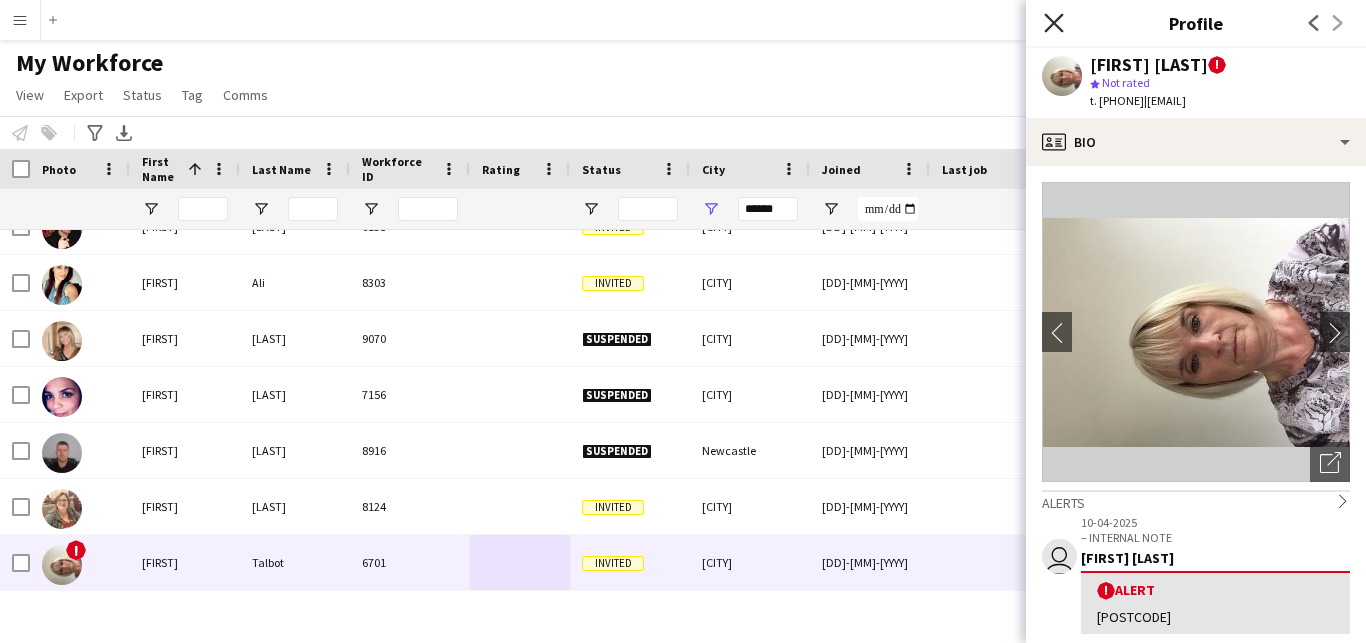 click 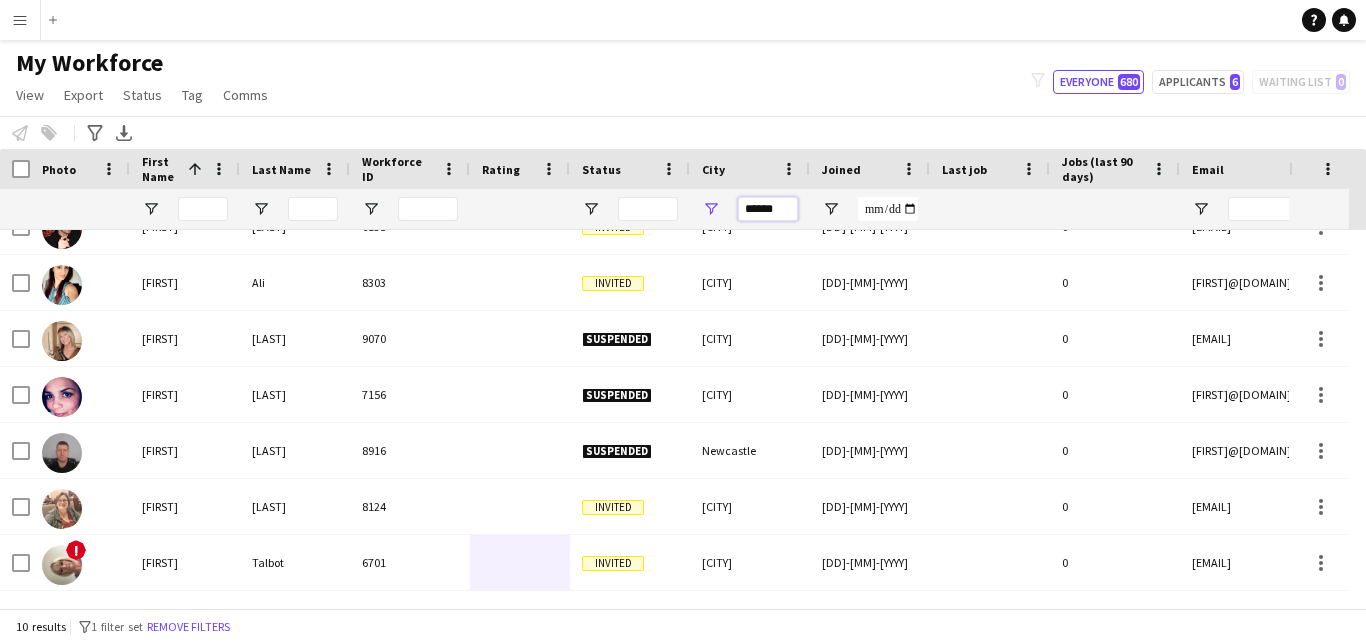click on "******" at bounding box center (768, 209) 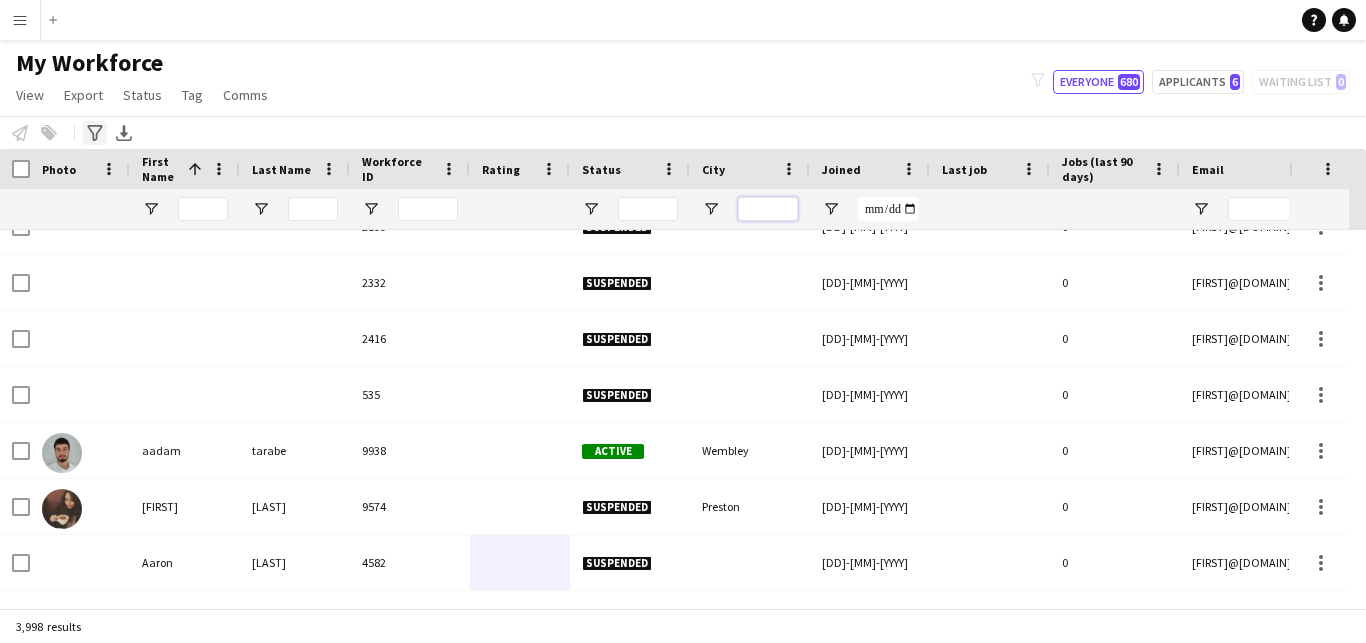 type 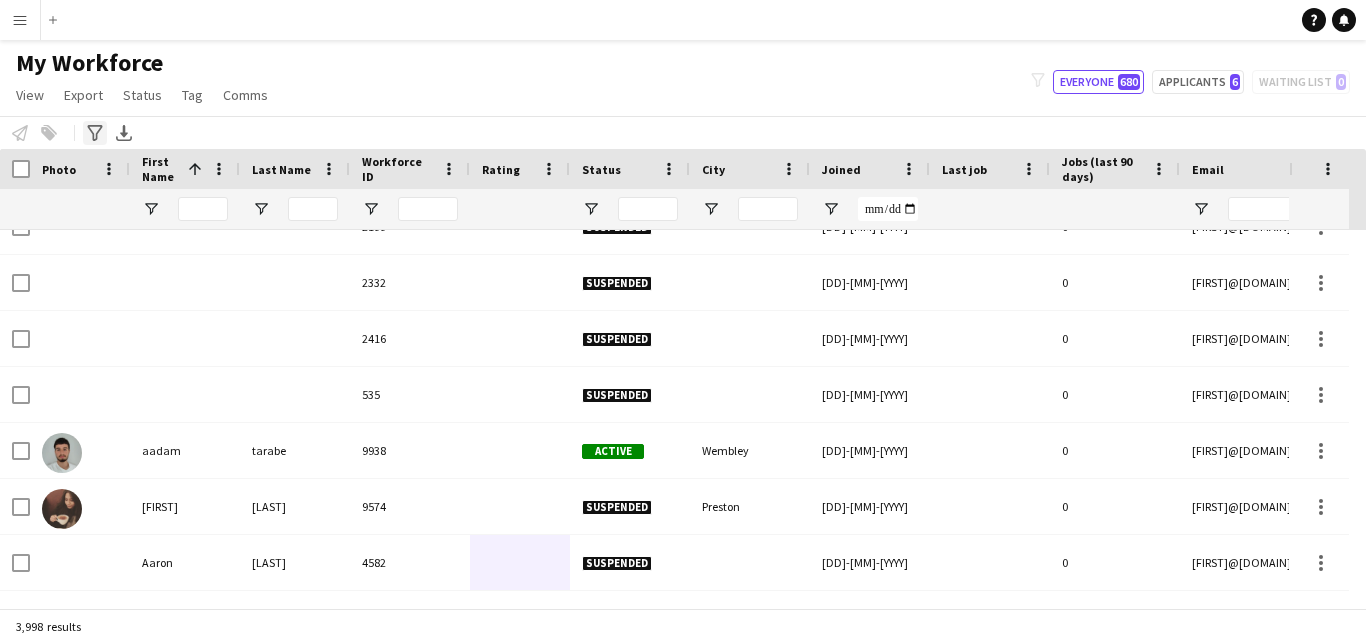 click 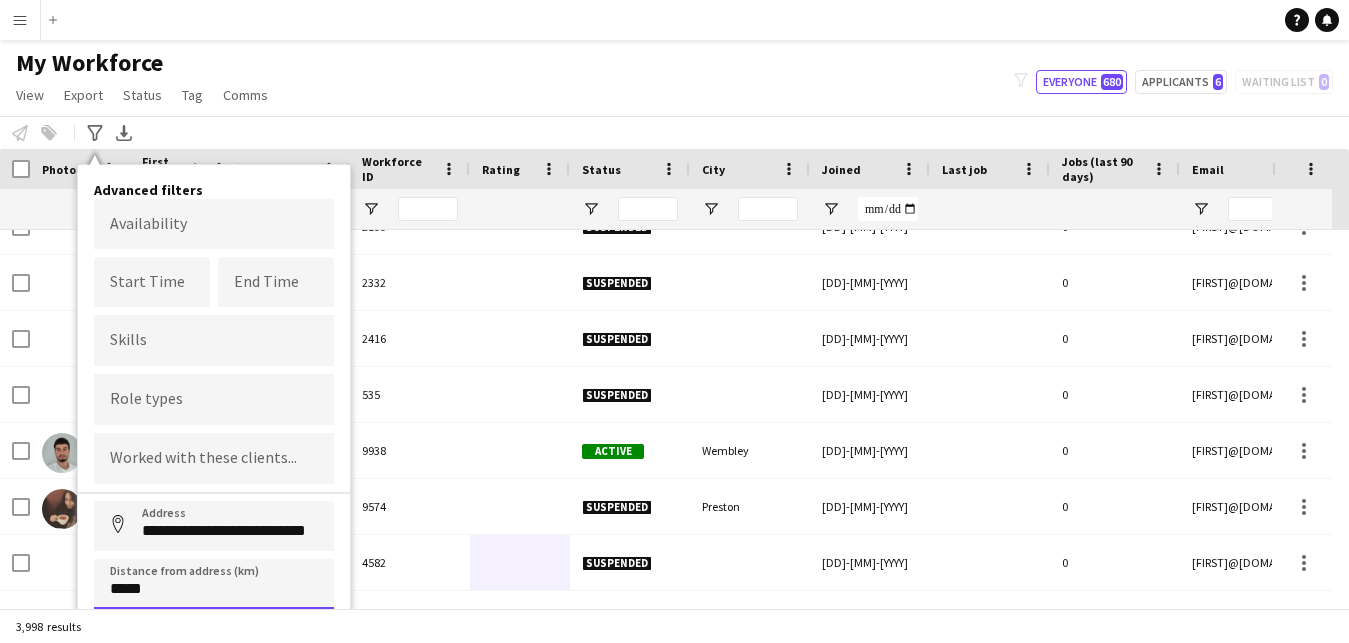 click on "*****" at bounding box center [214, 584] 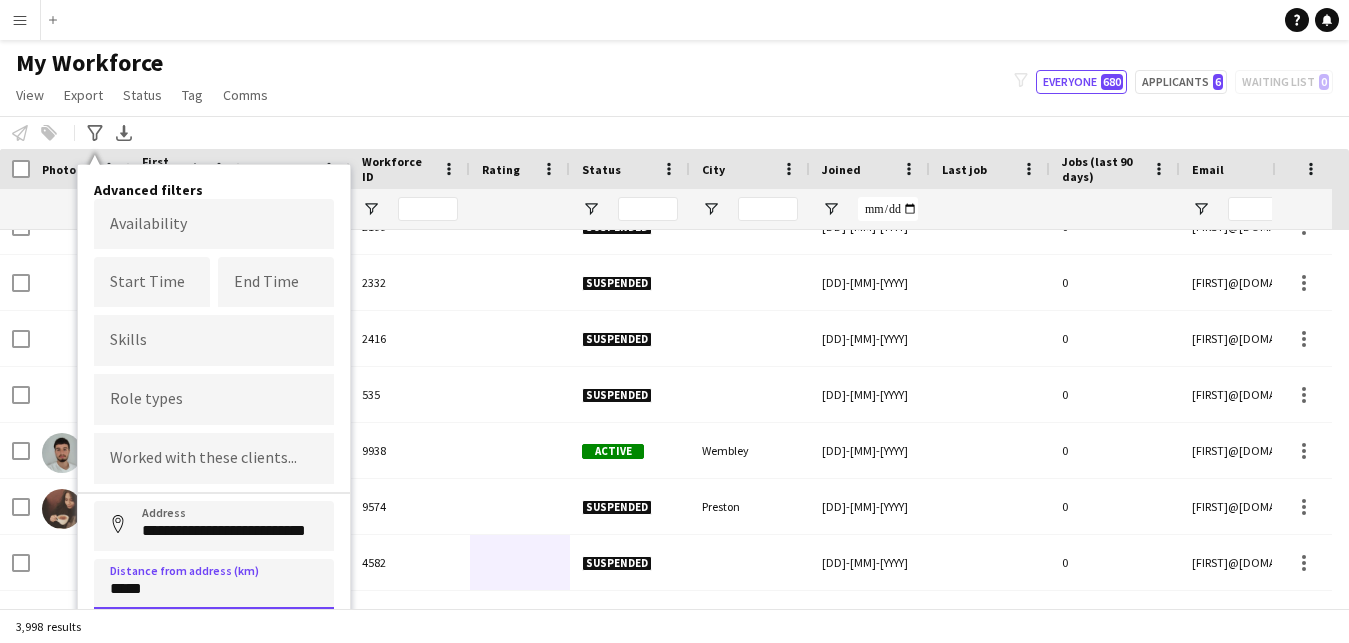 scroll, scrollTop: 60, scrollLeft: 0, axis: vertical 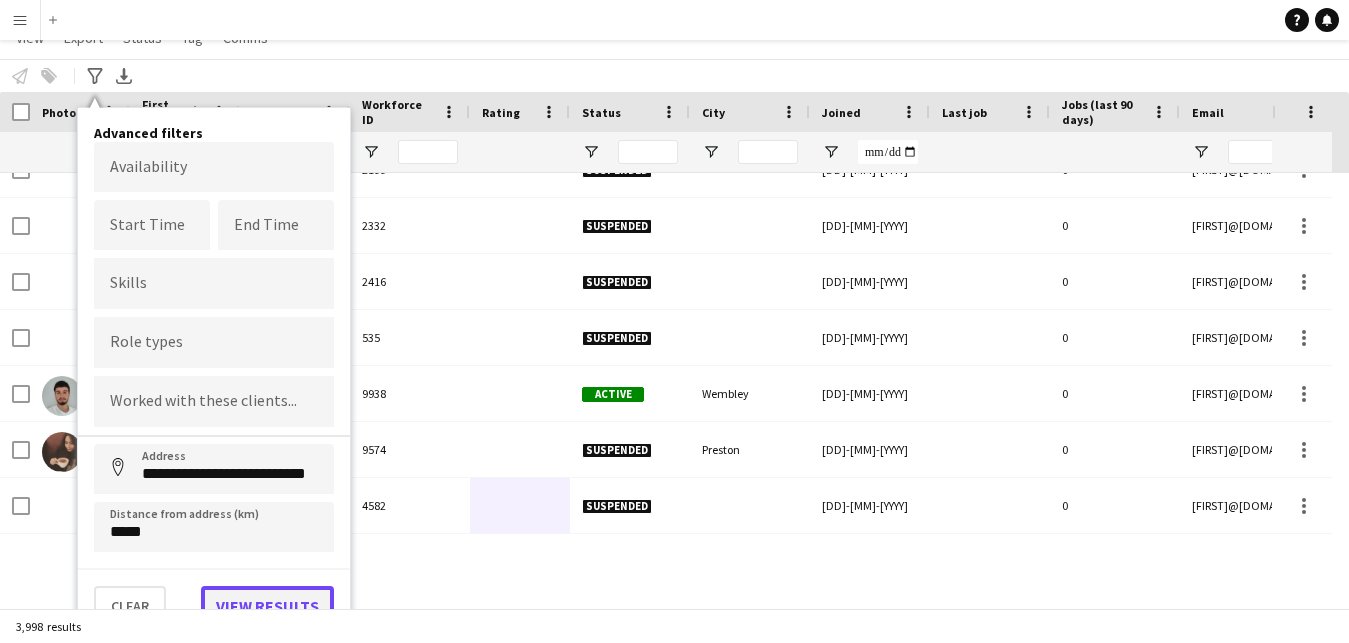 click on "View results" at bounding box center (267, 606) 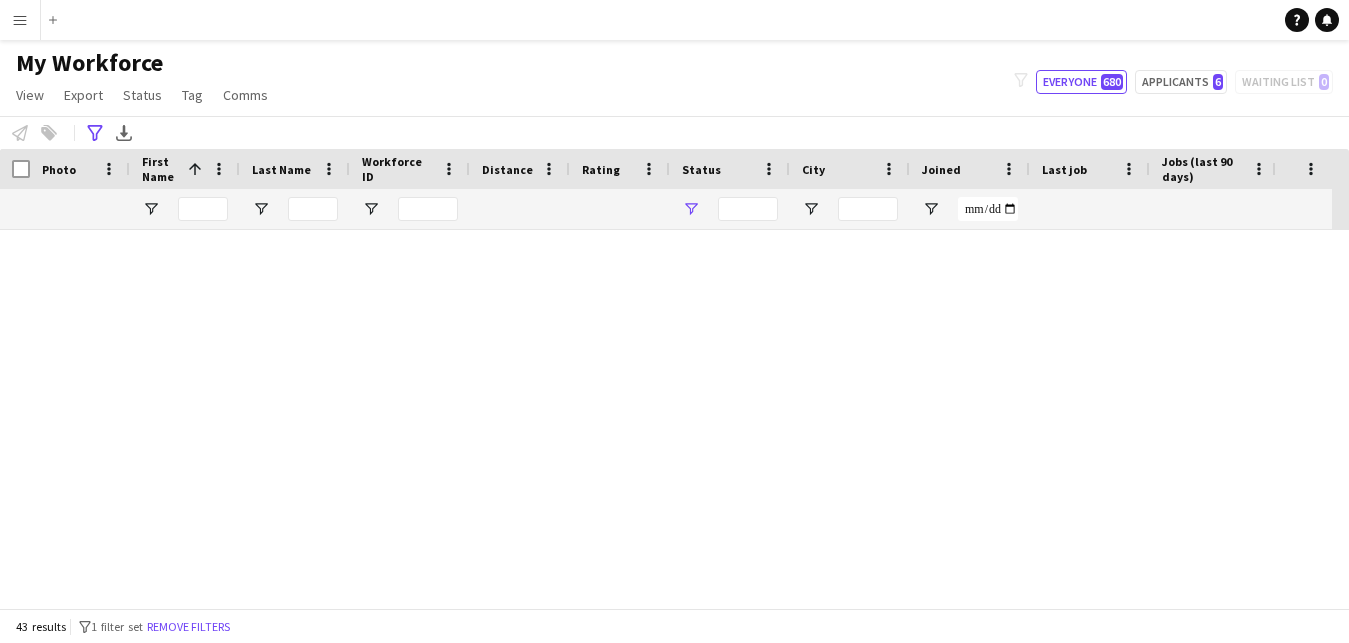 type on "**********" 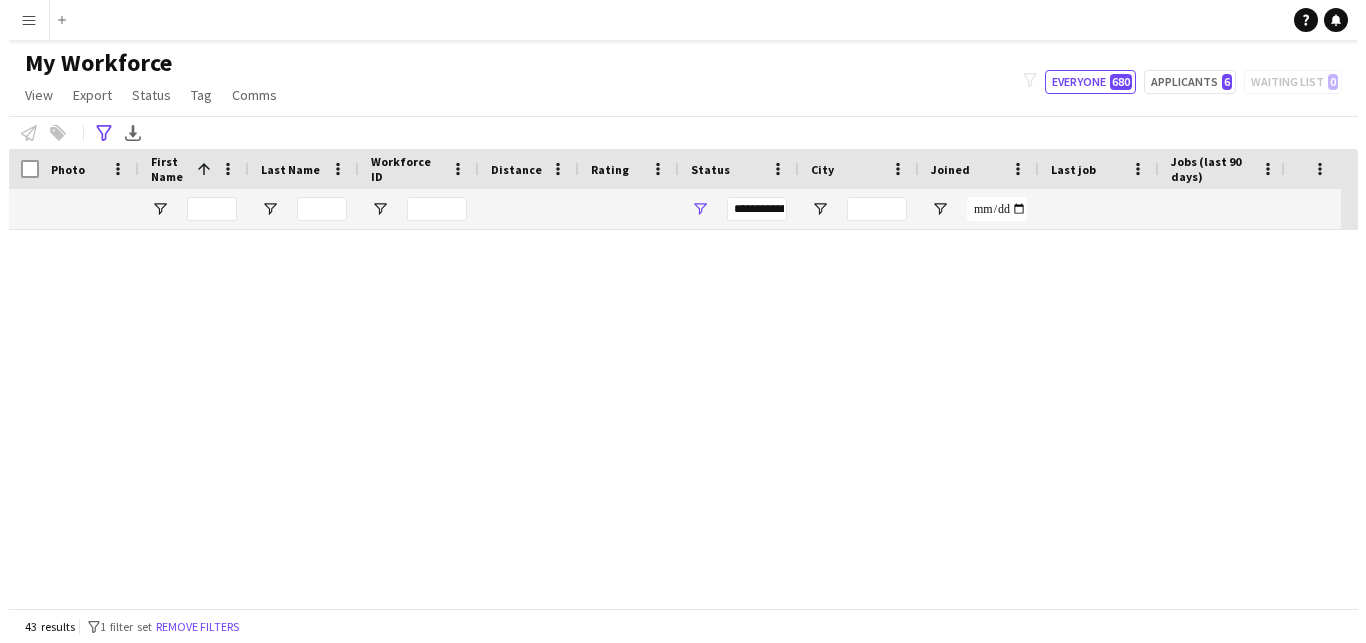 scroll, scrollTop: 0, scrollLeft: 0, axis: both 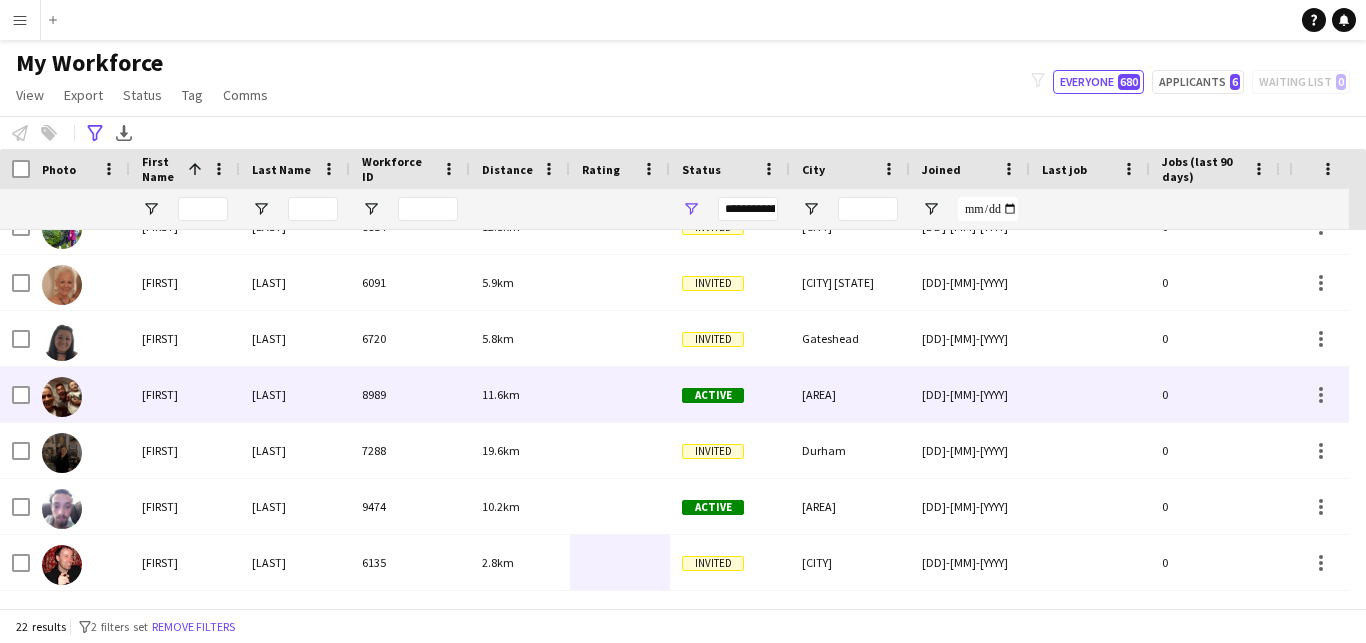 click on "[LAST]" at bounding box center [295, 394] 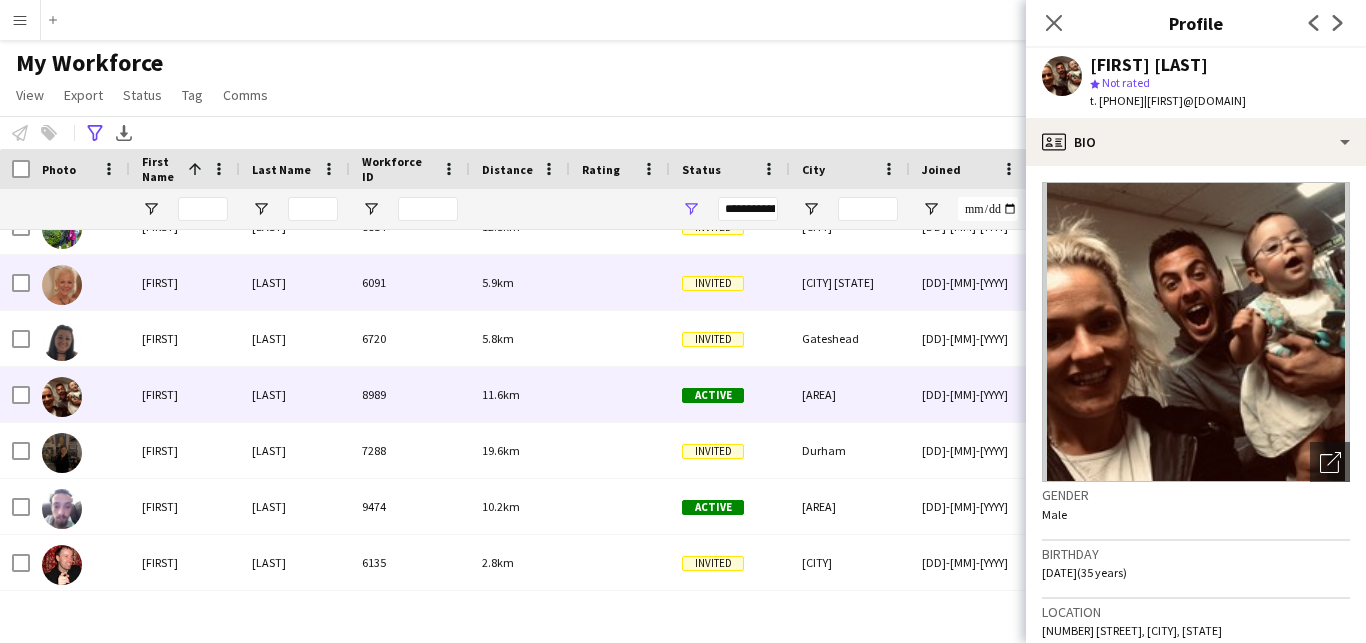 click on "[FIRST]" at bounding box center (185, 282) 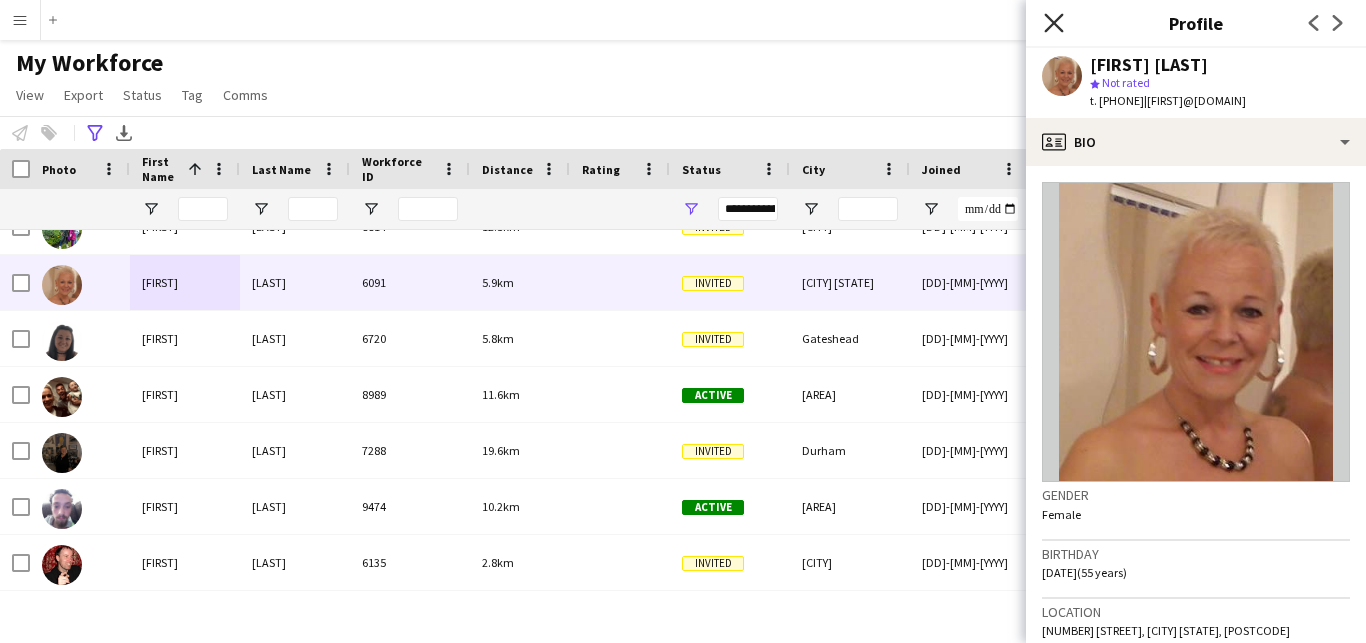 click on "Close pop-in" 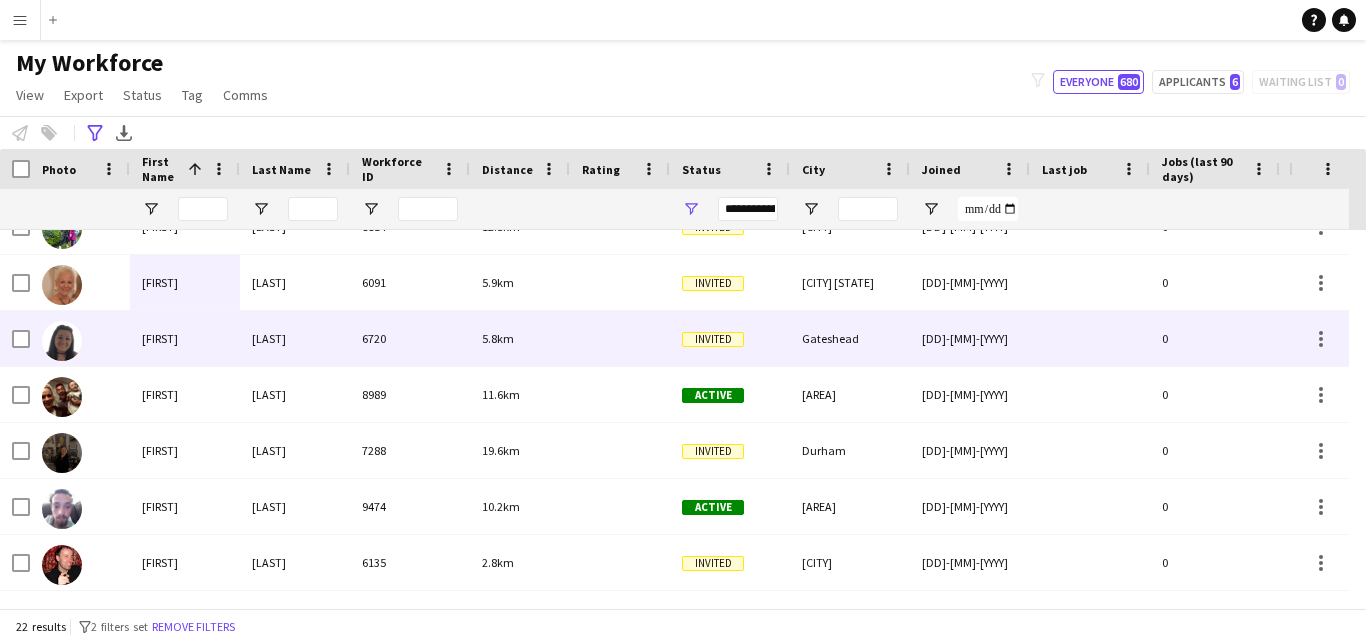 click on "[FIRST]" at bounding box center (185, 338) 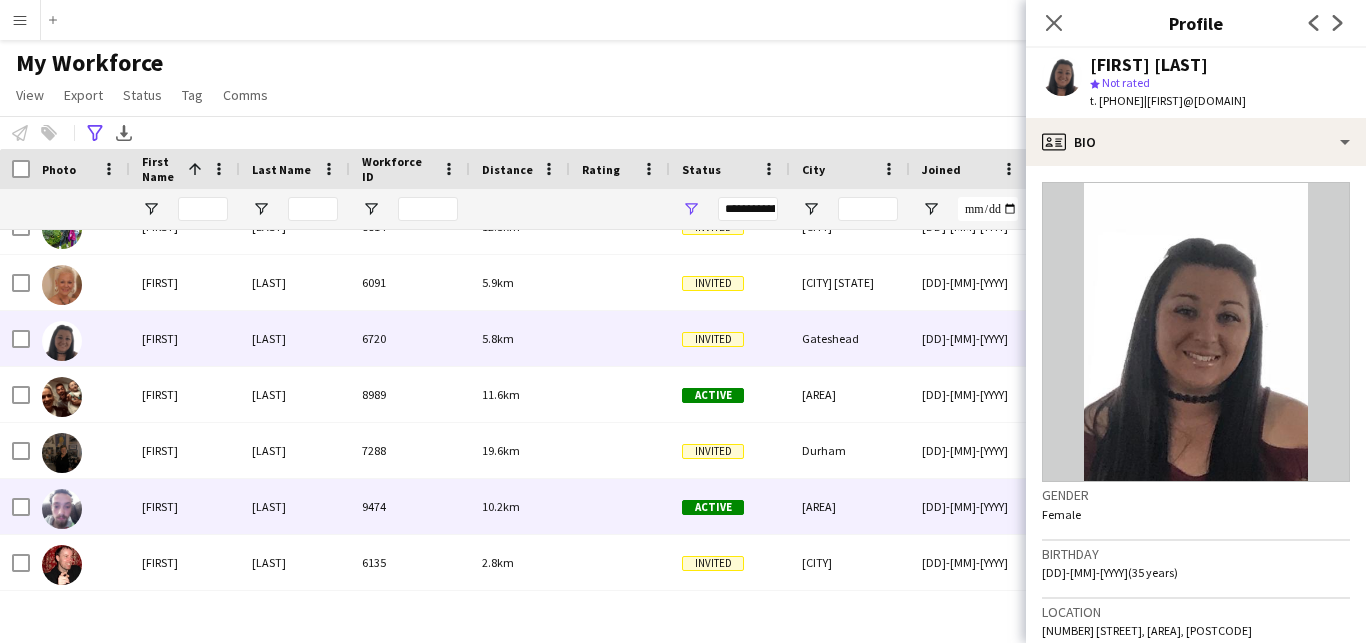 click on "[FIRST]" at bounding box center [185, 506] 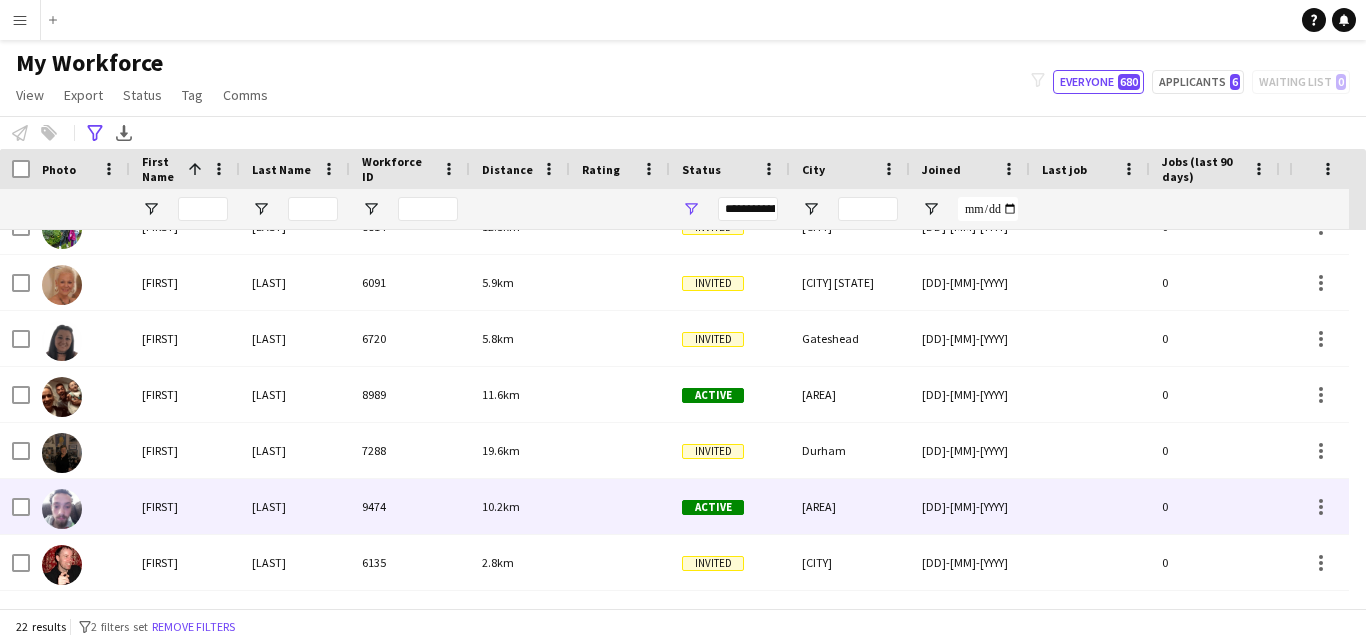 click on "[FIRST]" at bounding box center (185, 506) 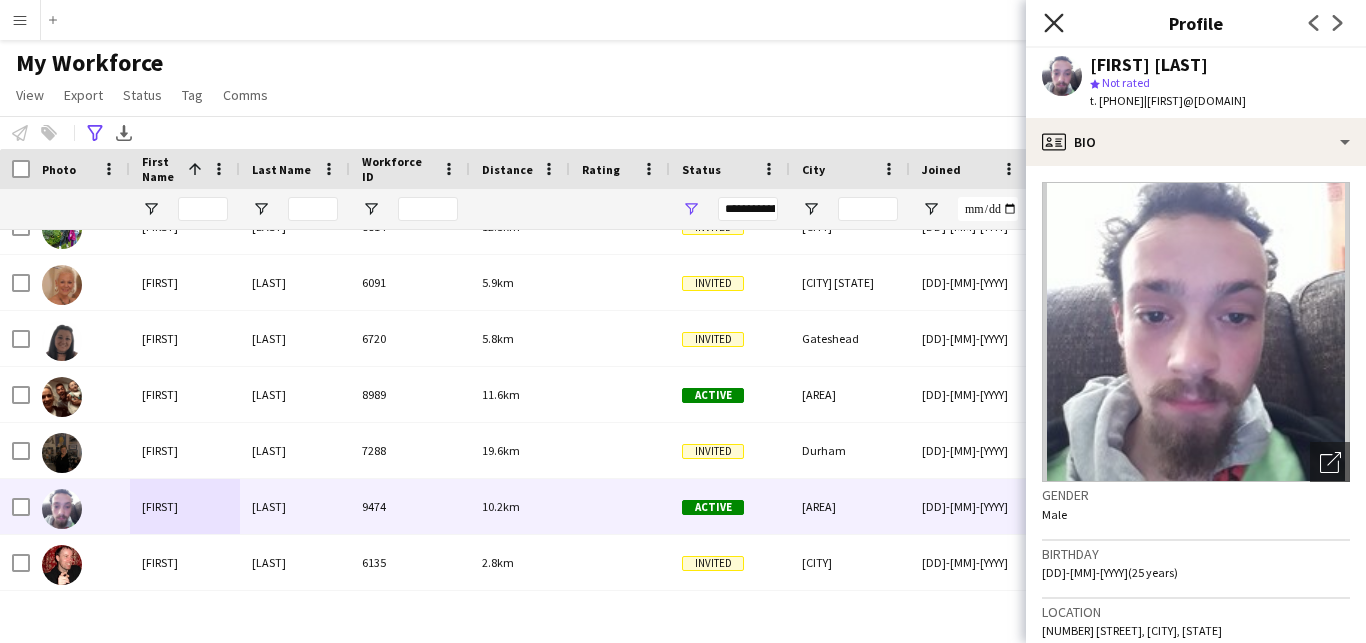 click on "Close pop-in" 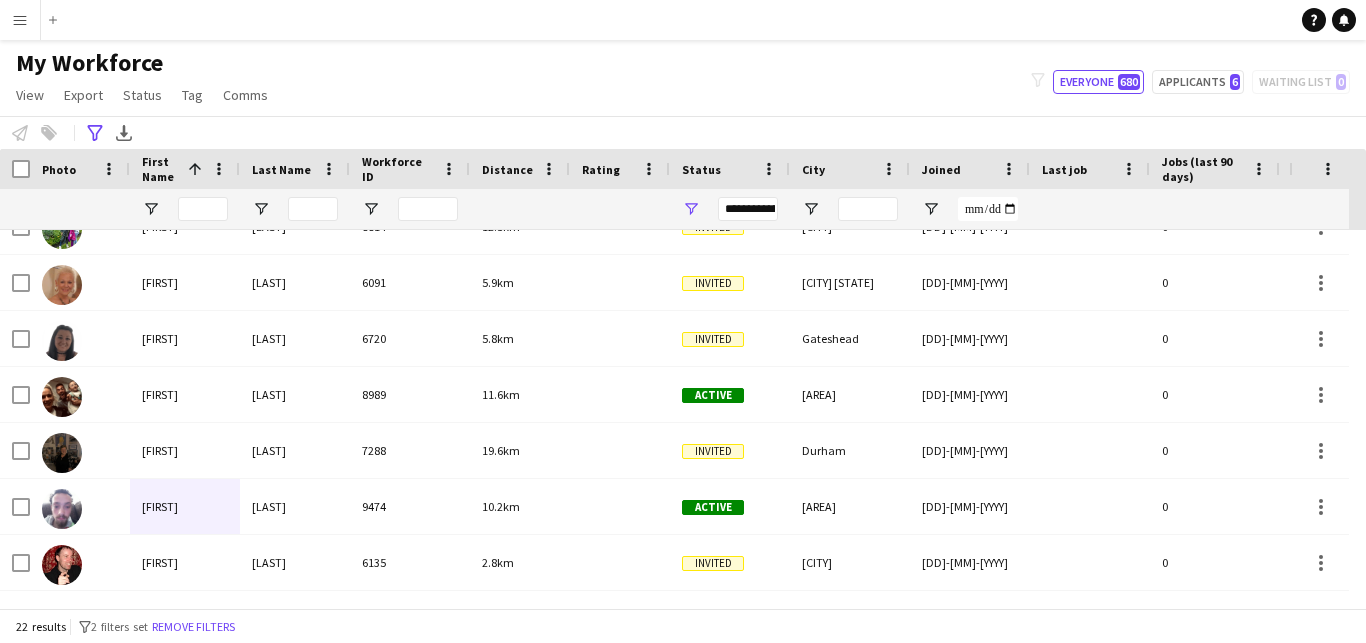 scroll, scrollTop: 247, scrollLeft: 0, axis: vertical 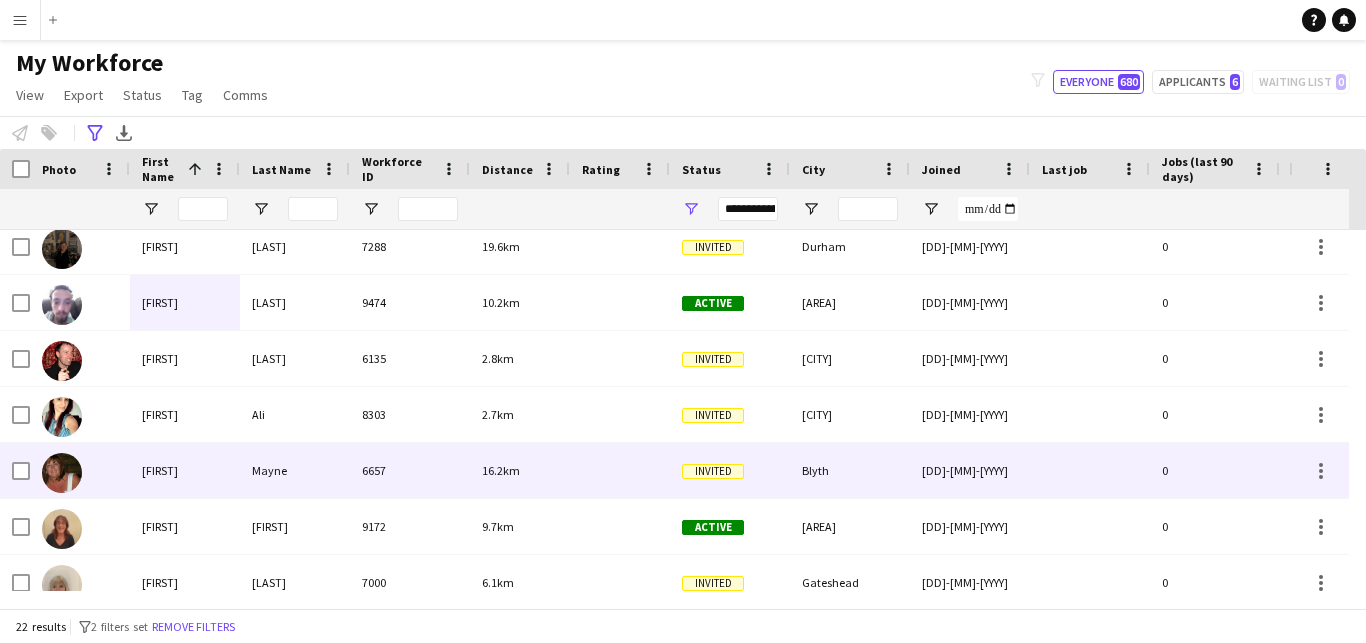 click on "6657" at bounding box center (410, 470) 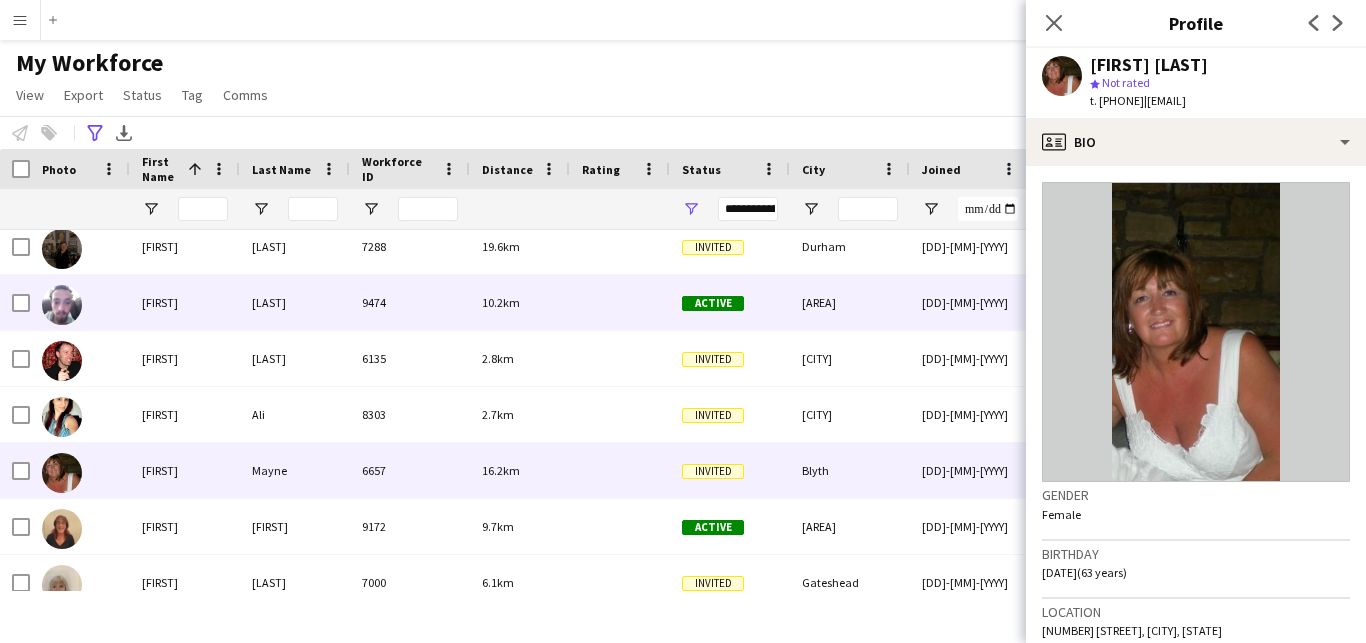 click on "[FIRST]" at bounding box center [185, 302] 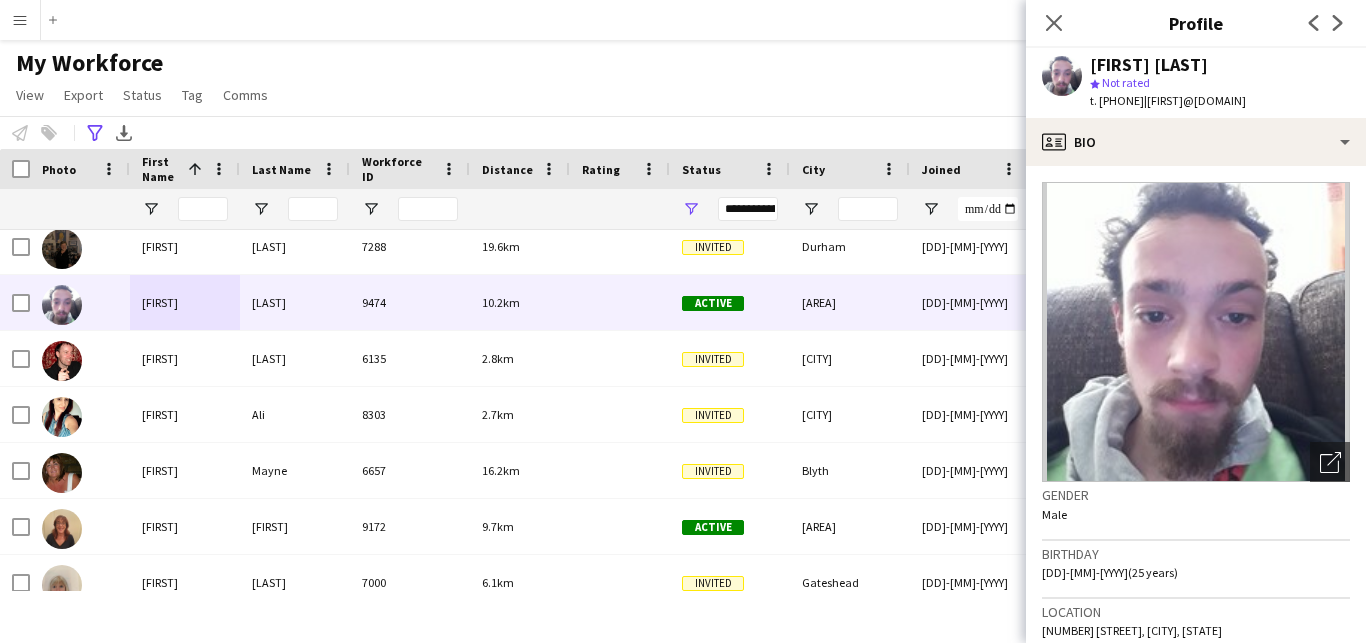 click on "My Workforce   View   Views  Default view New view Update view Delete view Edit name Customise view Customise filters Reset Filters Reset View Reset All  Export  New starters report Export as XLSX Export as PDF  Status  Edit  Tag  New tag Edit tag Add to tag Untag Tag chat Tag share page  Comms  Send notification
filter-1
Everyone   680   Applicants   6   Waiting list   0" 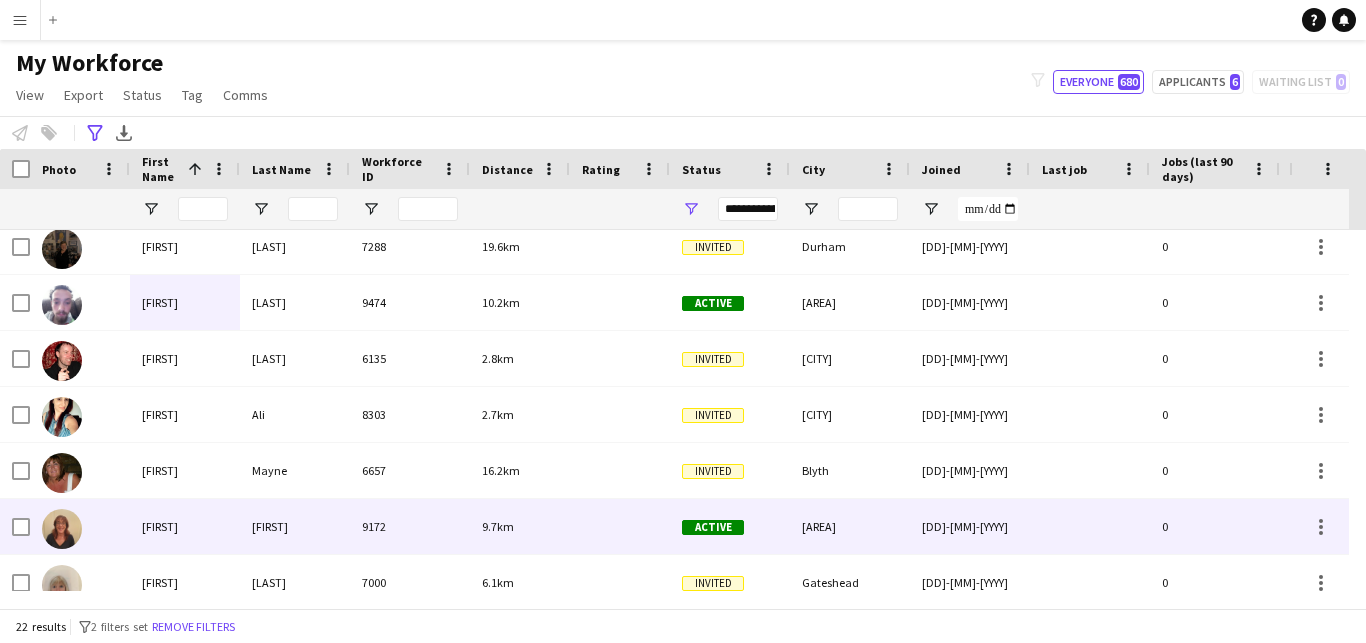 click on "[FIRST]" at bounding box center [185, 526] 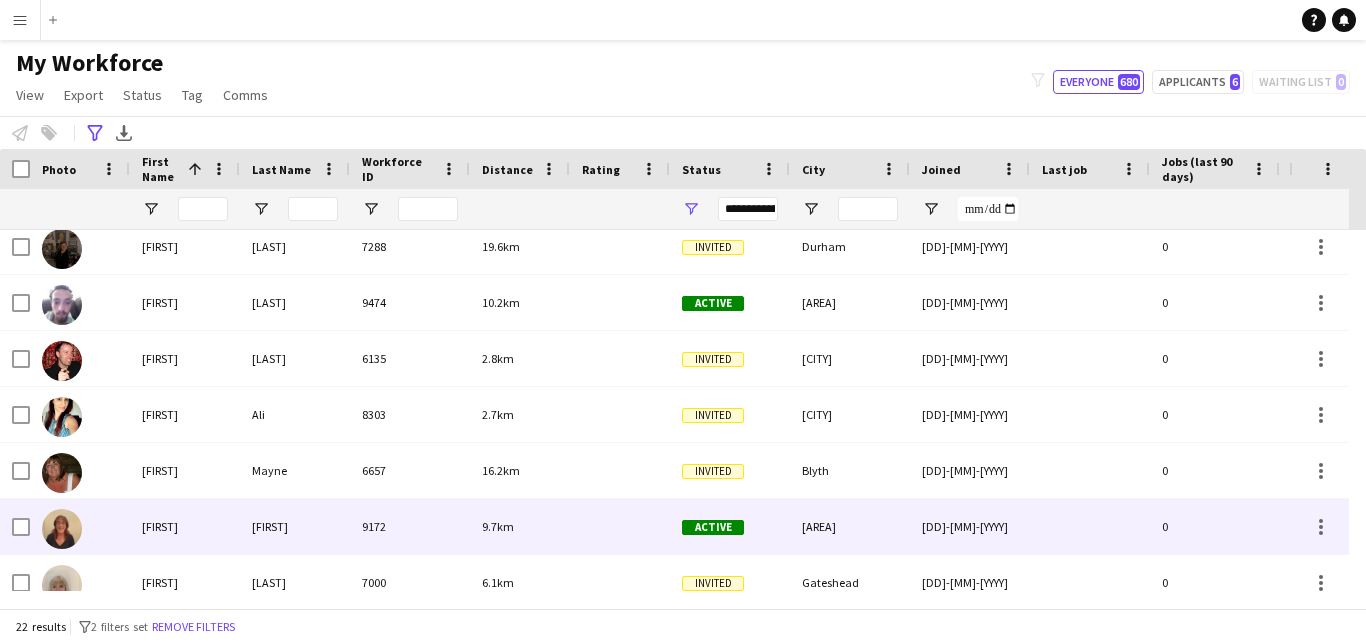 click on "[FIRST]" at bounding box center (185, 526) 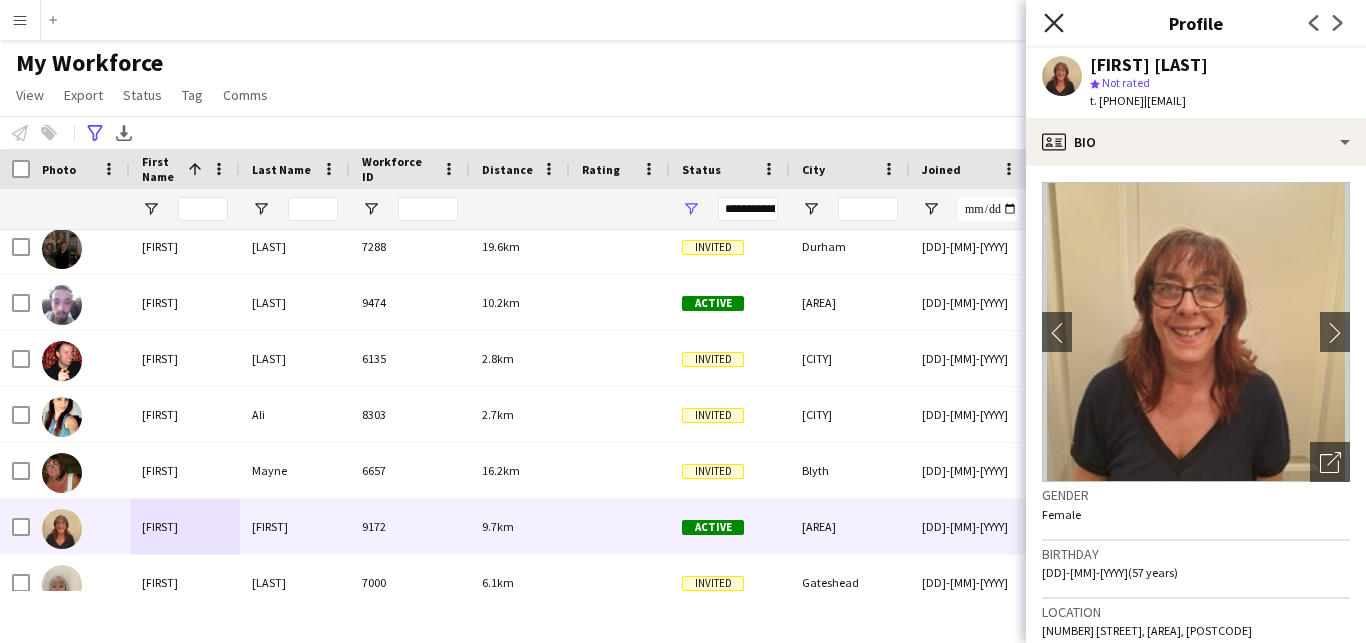 click 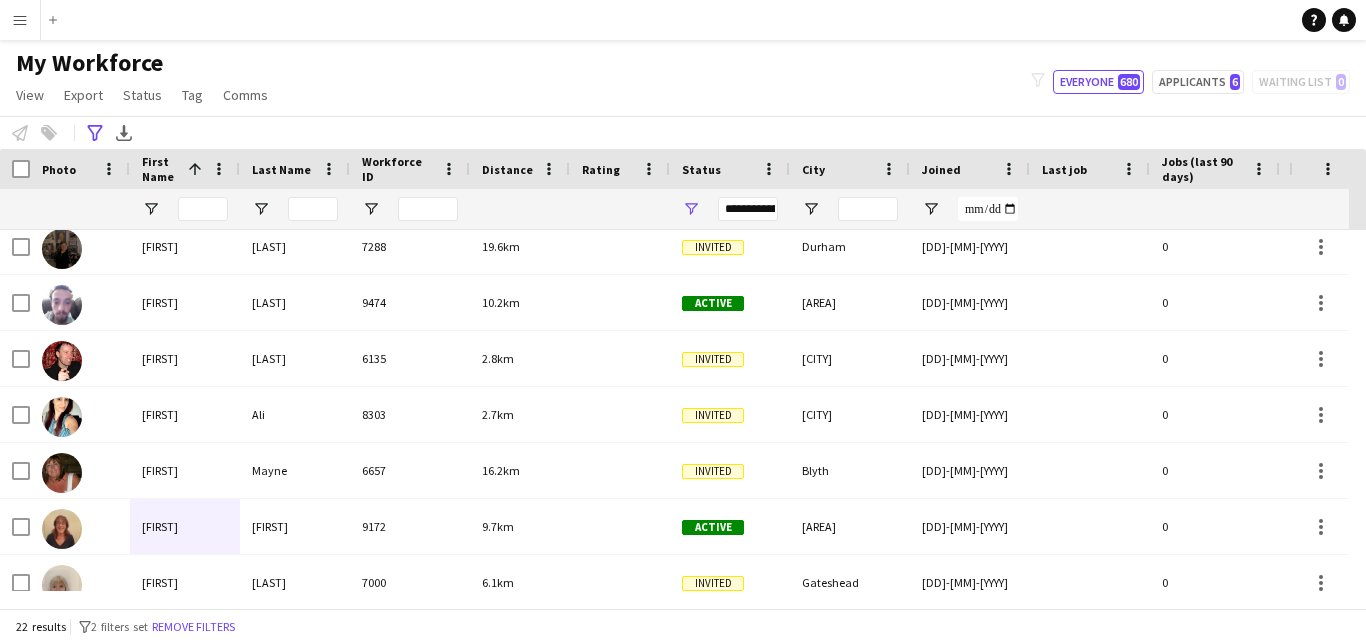 scroll, scrollTop: 446, scrollLeft: 0, axis: vertical 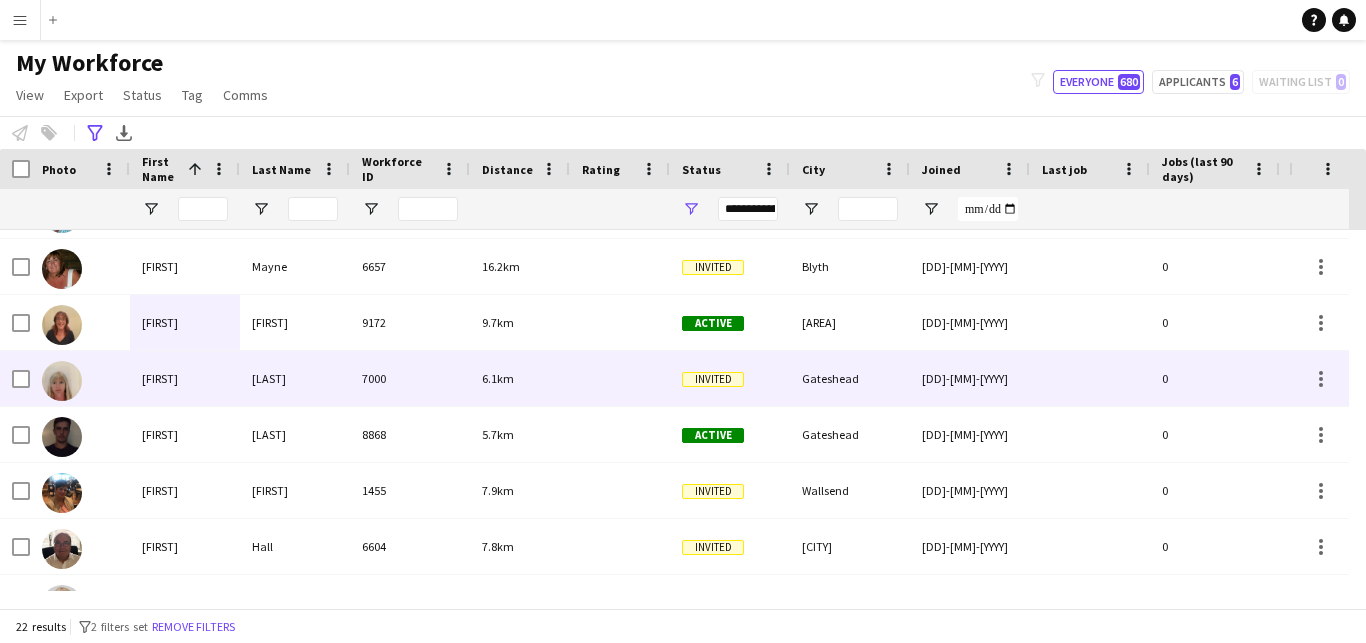 click on "[FIRST]" at bounding box center (185, 378) 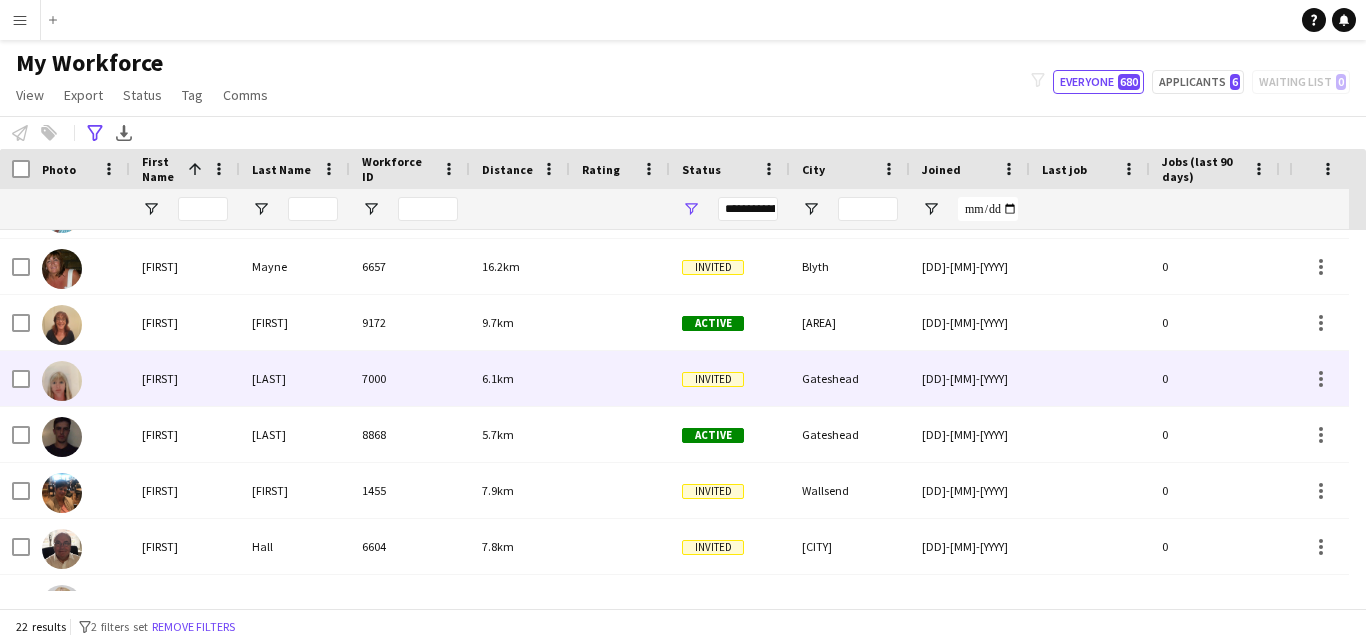 click on "[FIRST]" at bounding box center (185, 378) 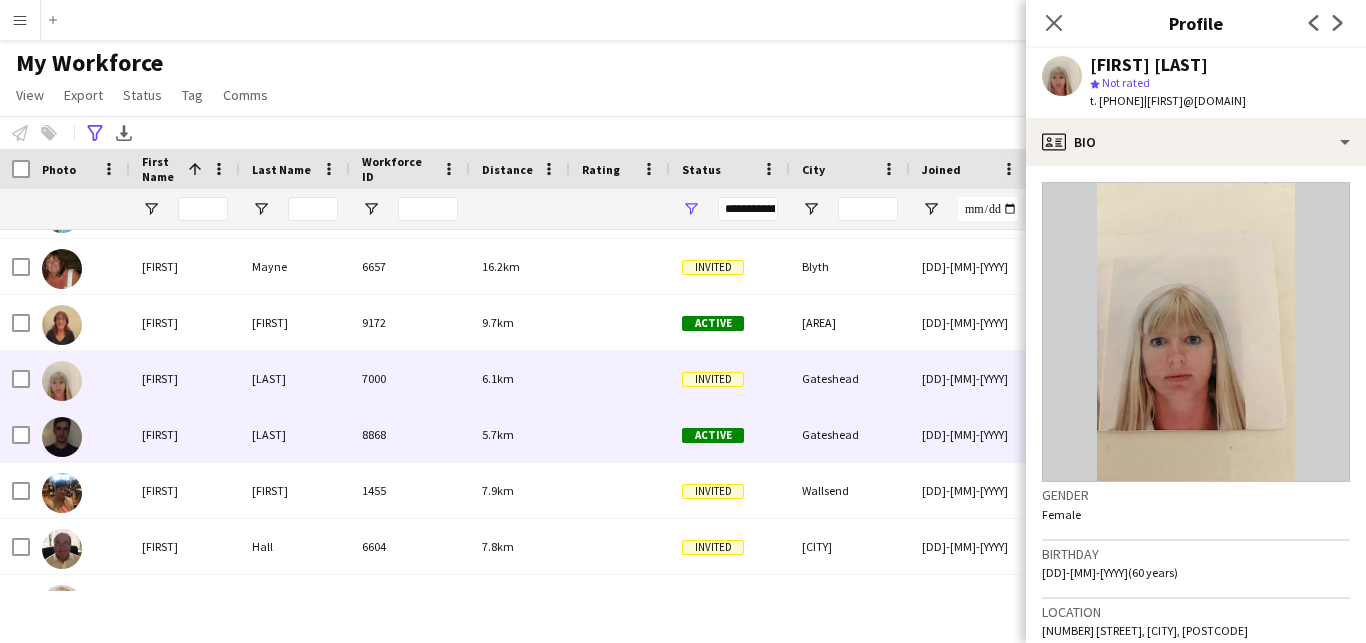 click on "[FIRST]" at bounding box center [185, 434] 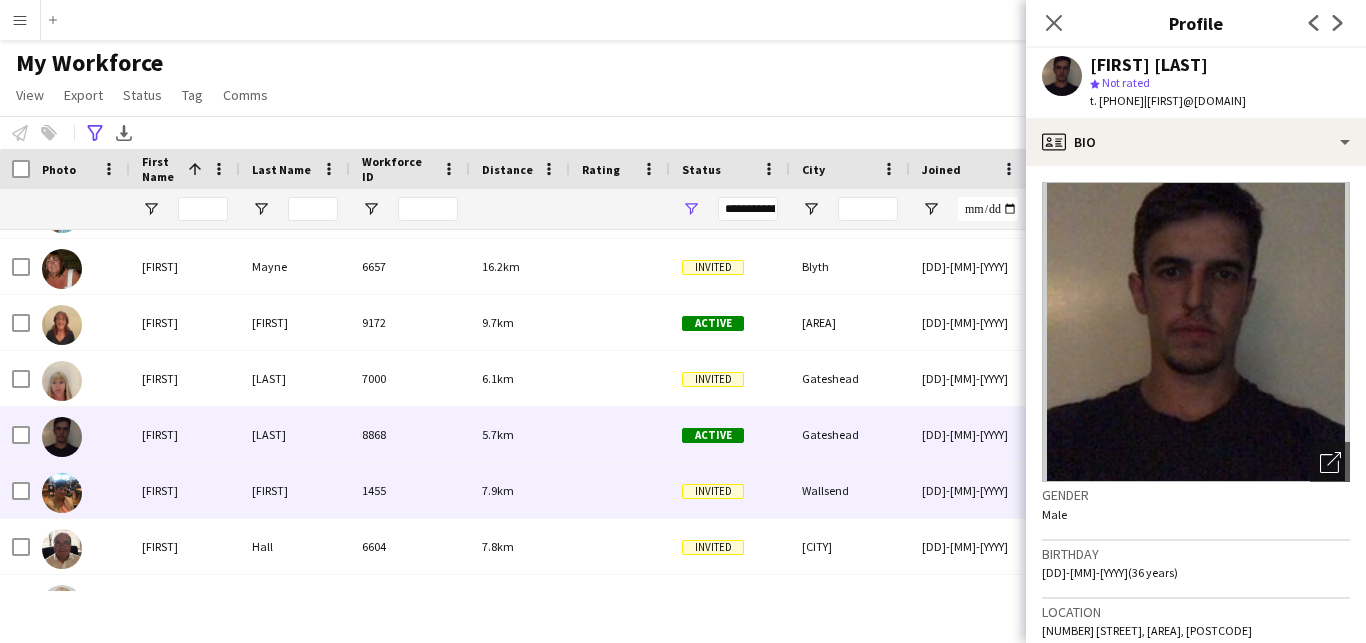 click on "[FIRST]" at bounding box center [185, 490] 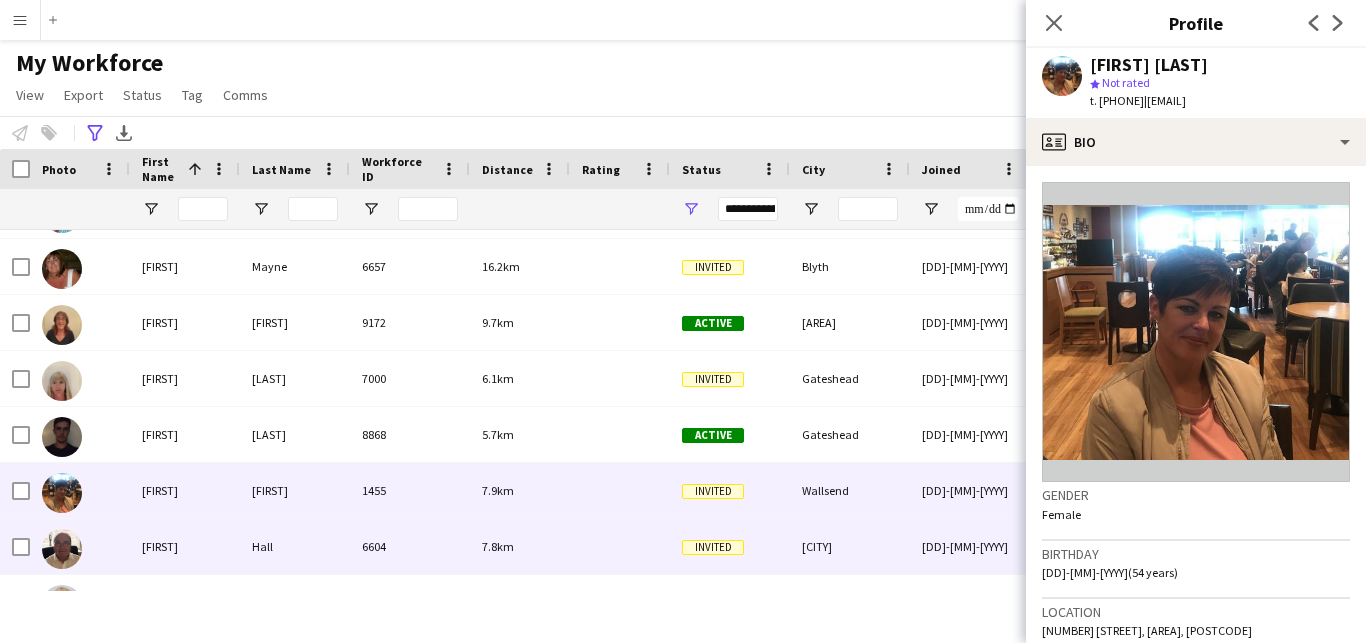 click on "[FIRST]" at bounding box center (185, 546) 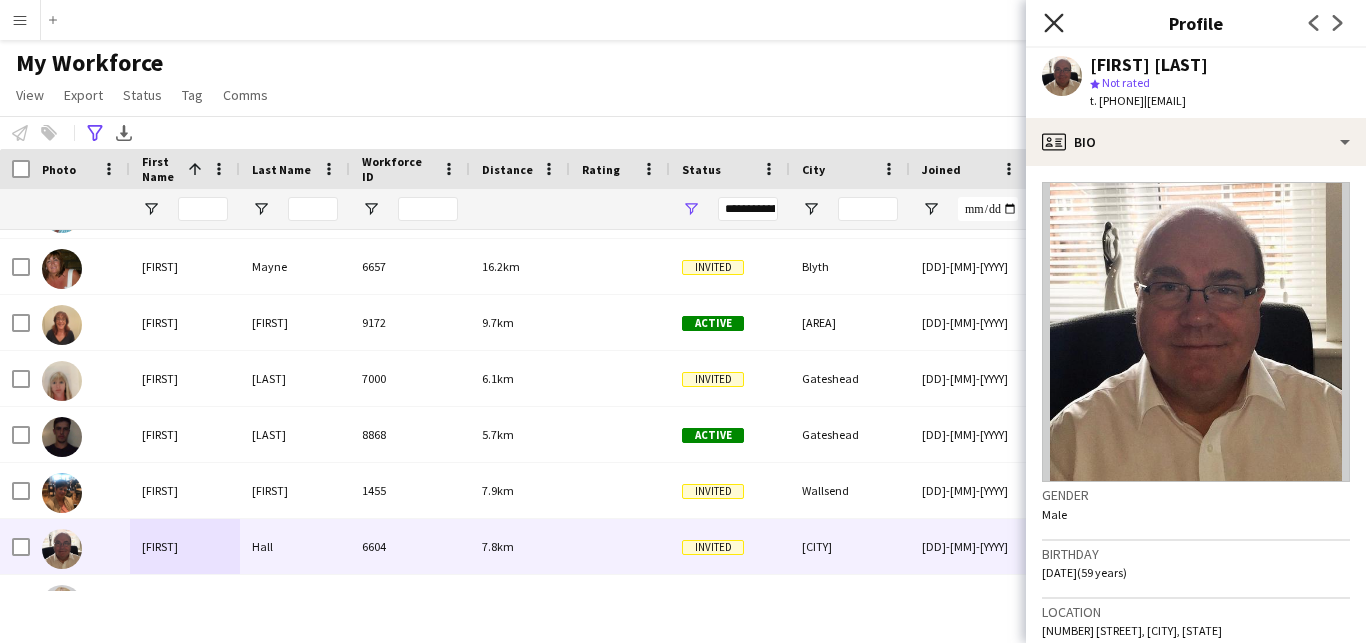 click on "Close pop-in" 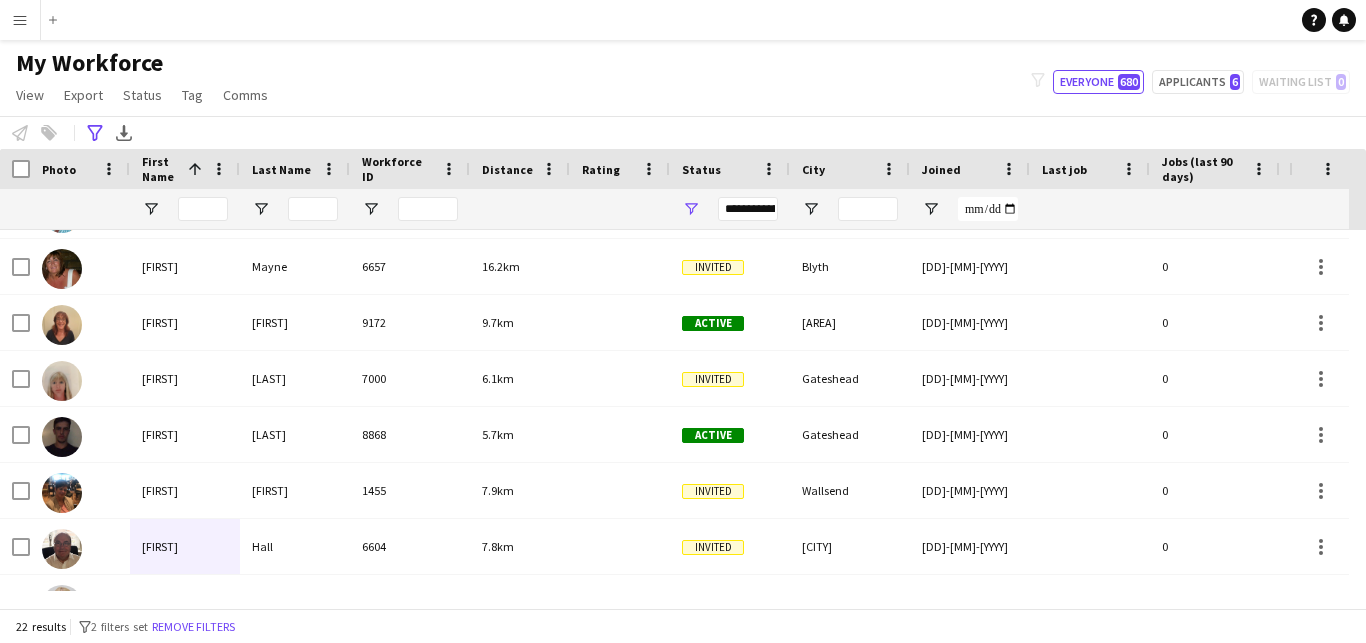 scroll, scrollTop: 657, scrollLeft: 0, axis: vertical 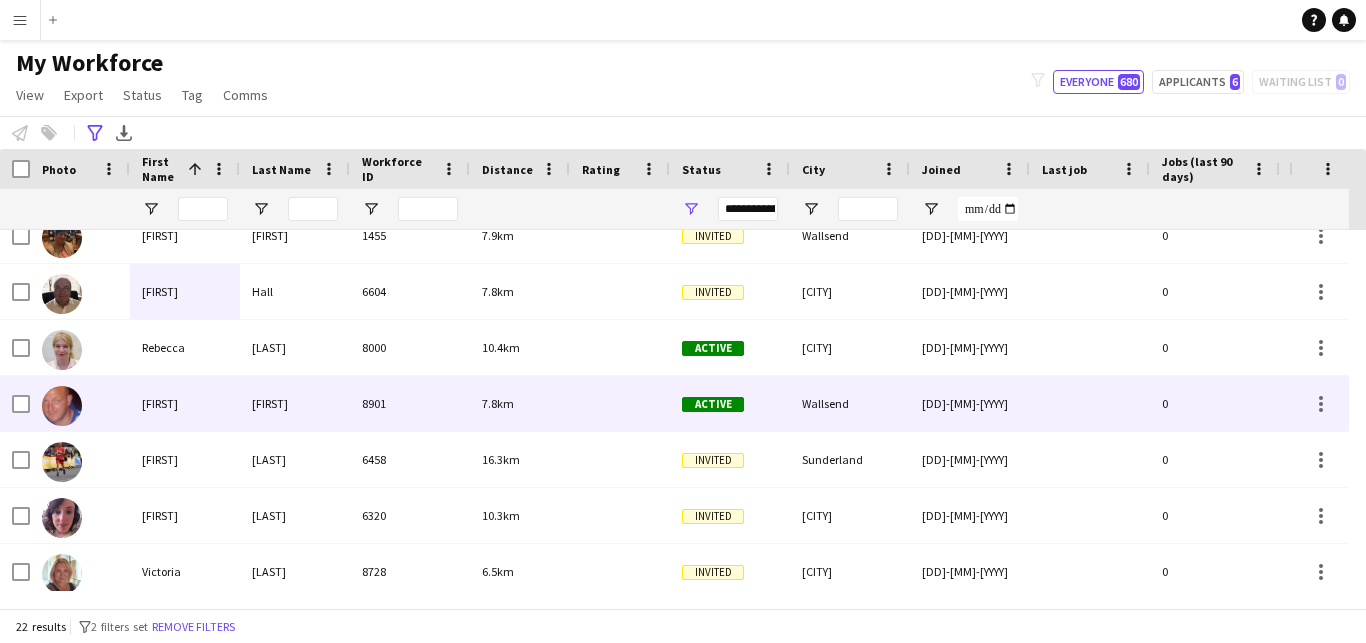 click on "[FIRST]" at bounding box center [295, 403] 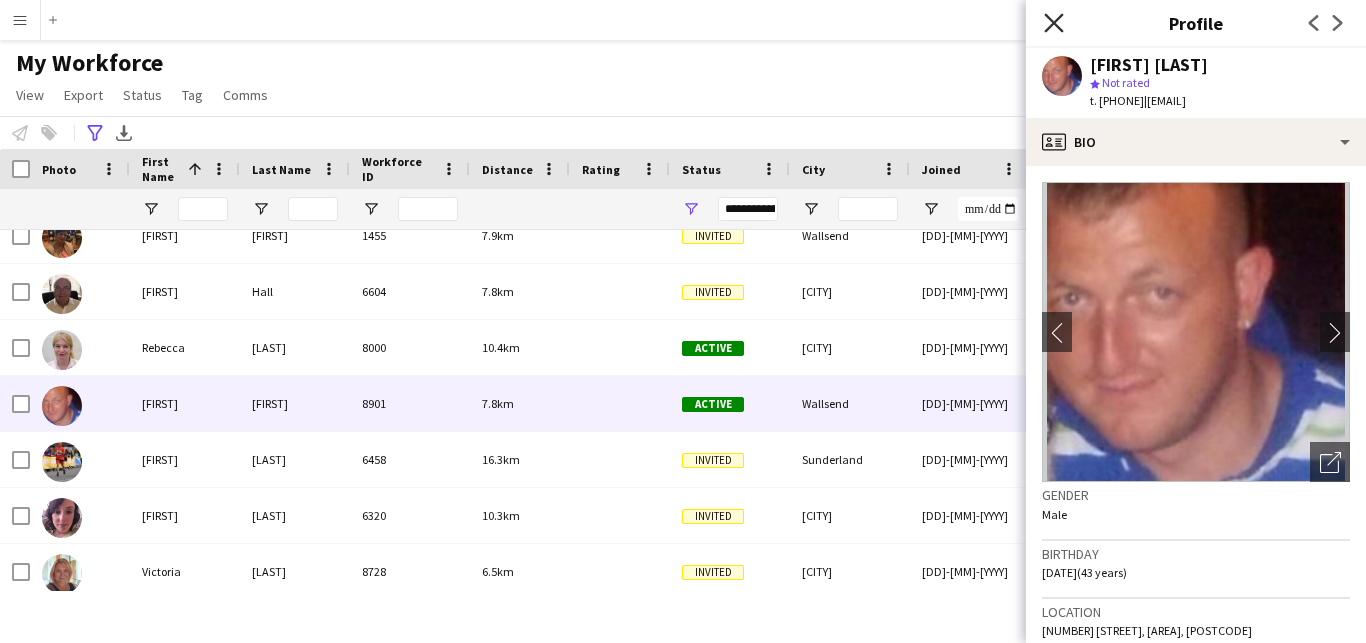 click on "Close pop-in" 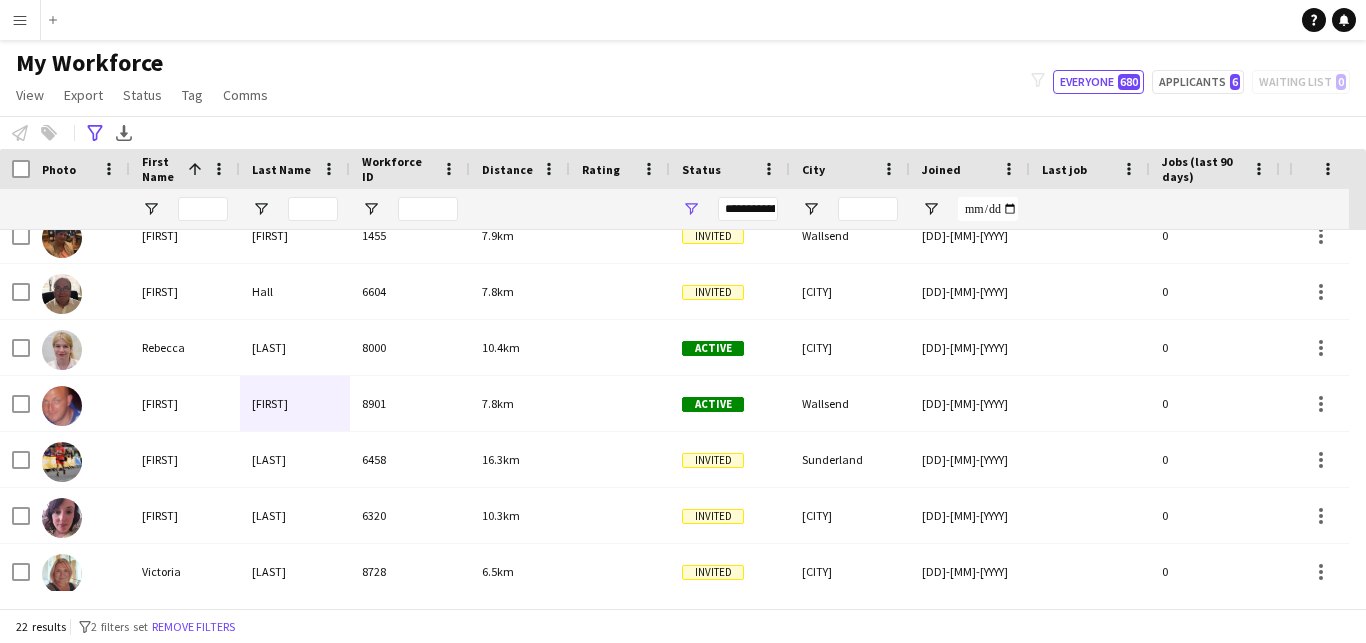 scroll, scrollTop: 871, scrollLeft: 0, axis: vertical 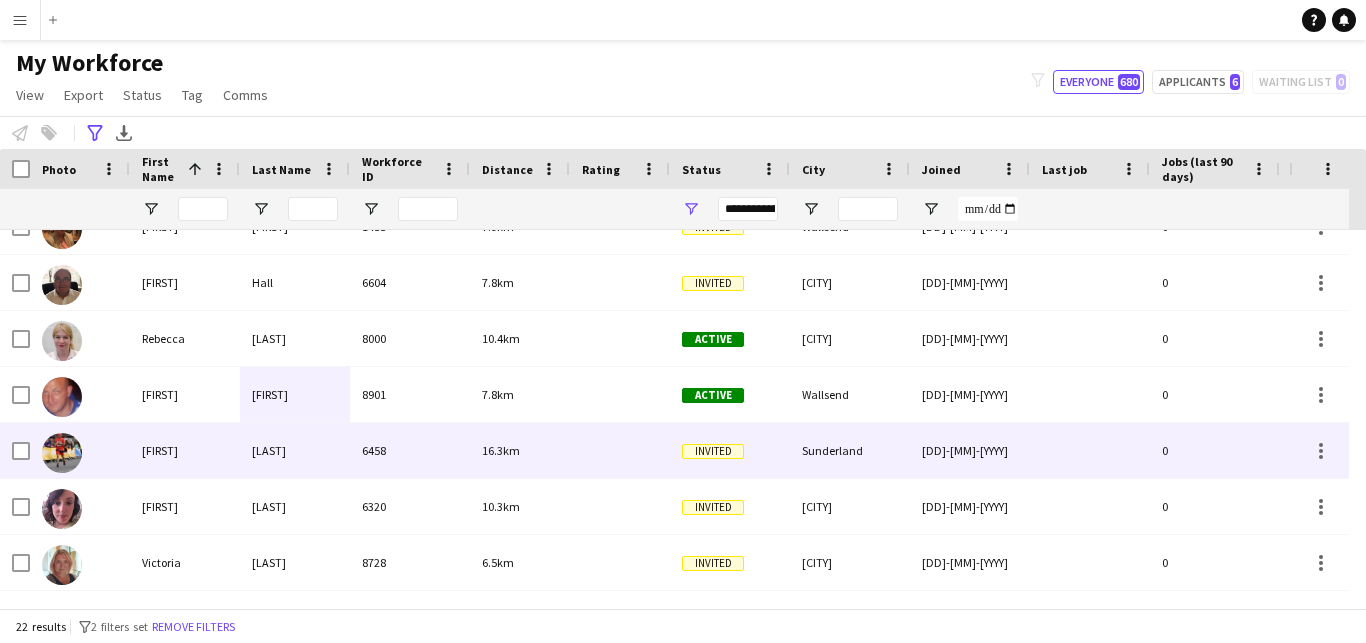click on "[LAST]" at bounding box center (295, 450) 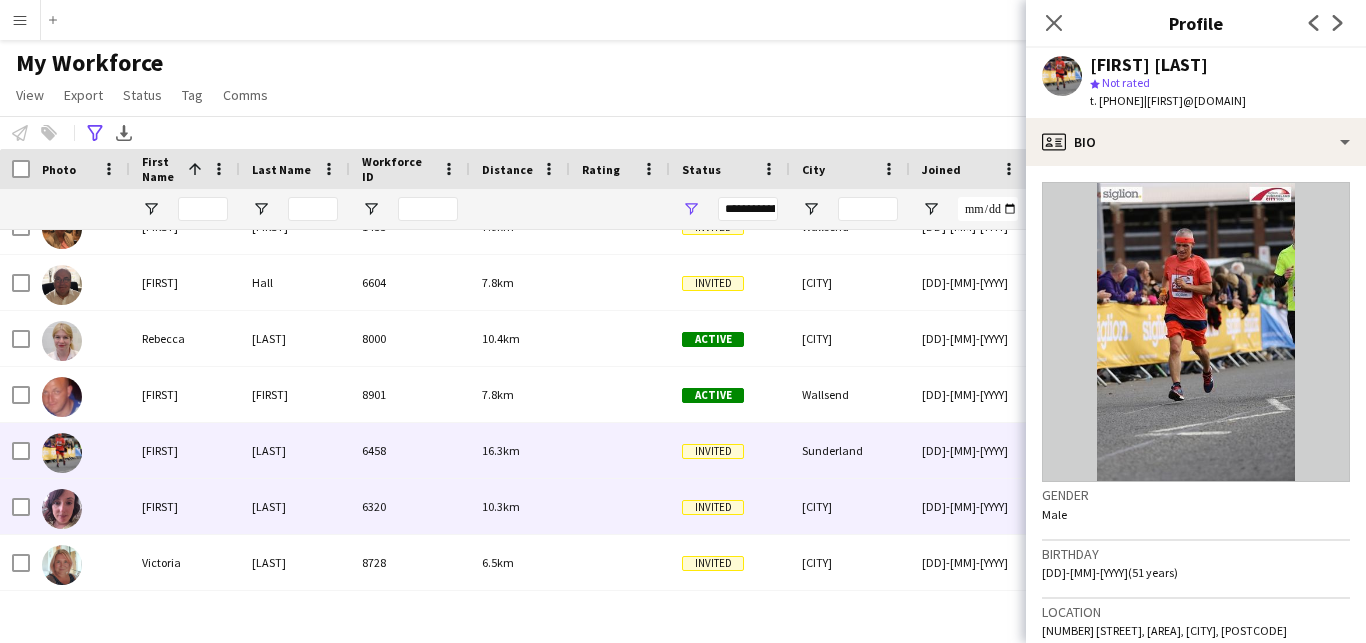 click on "[LAST]" at bounding box center [295, 506] 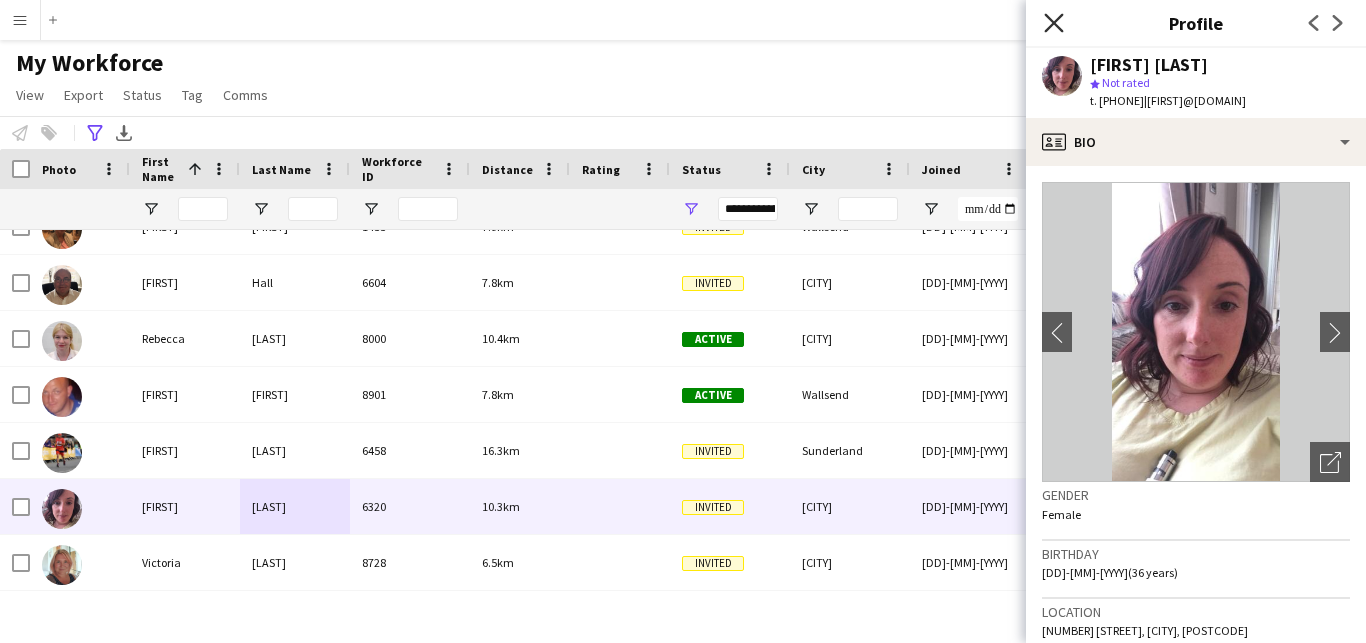 click on "Close pop-in" 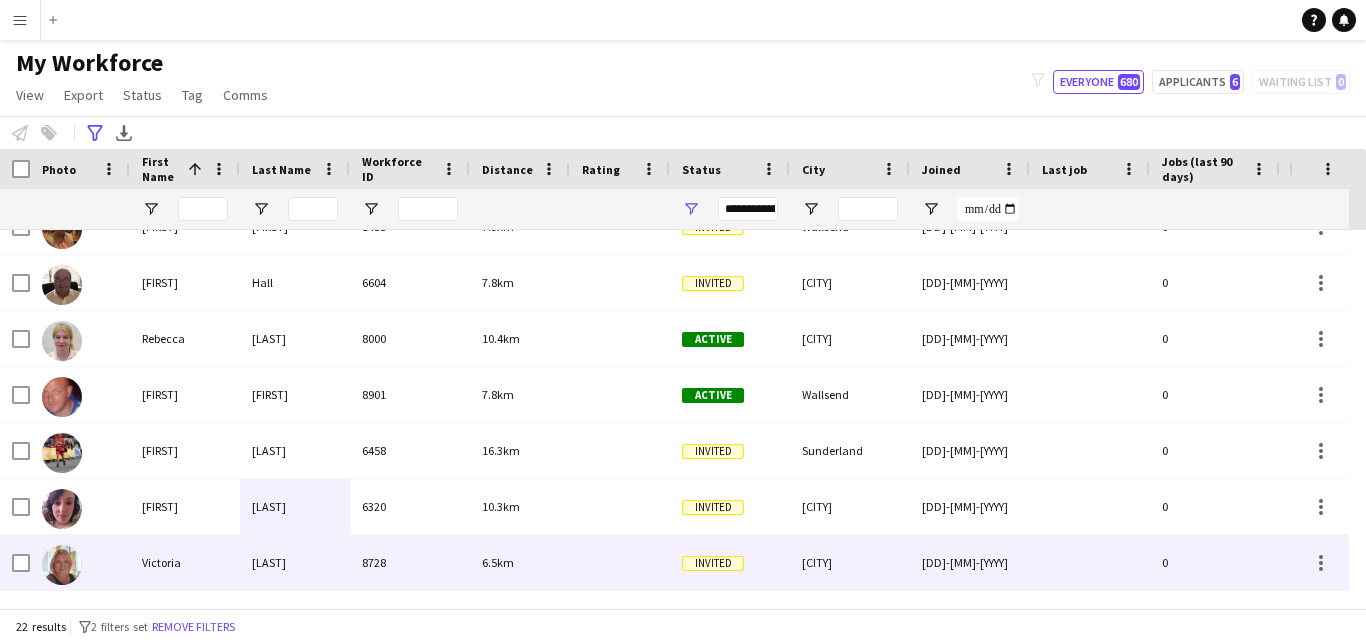 click on "[LAST]" at bounding box center (295, 562) 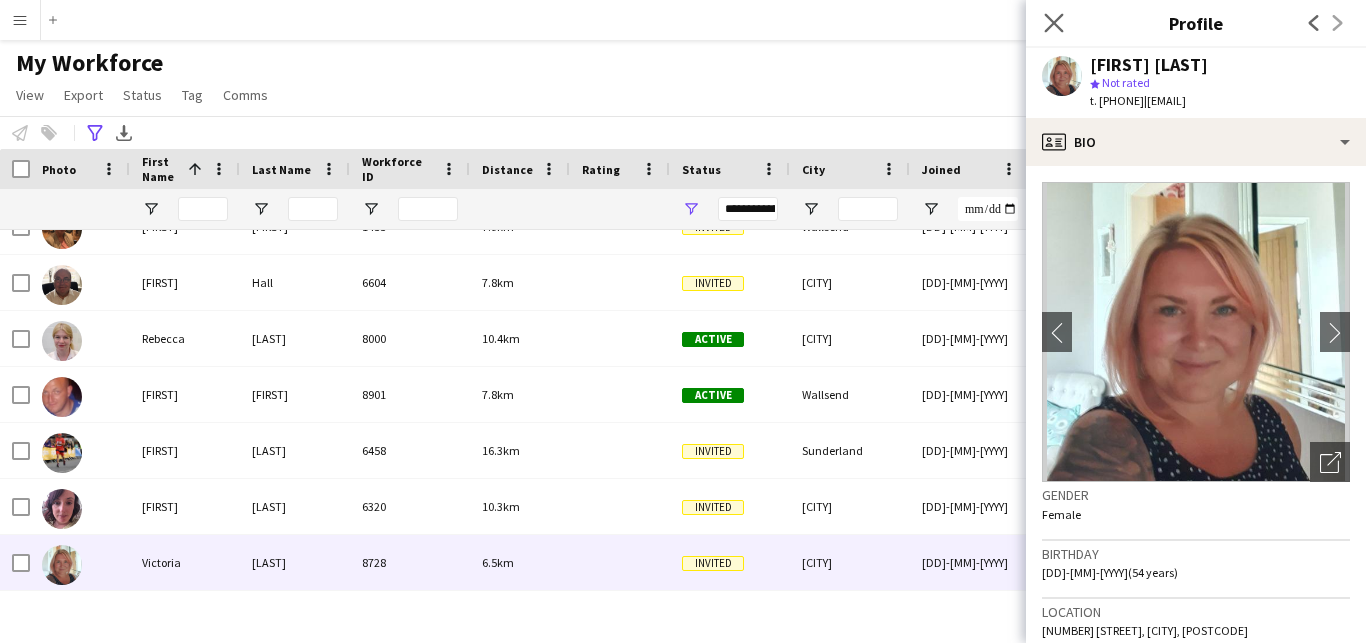 click on "Close pop-in" 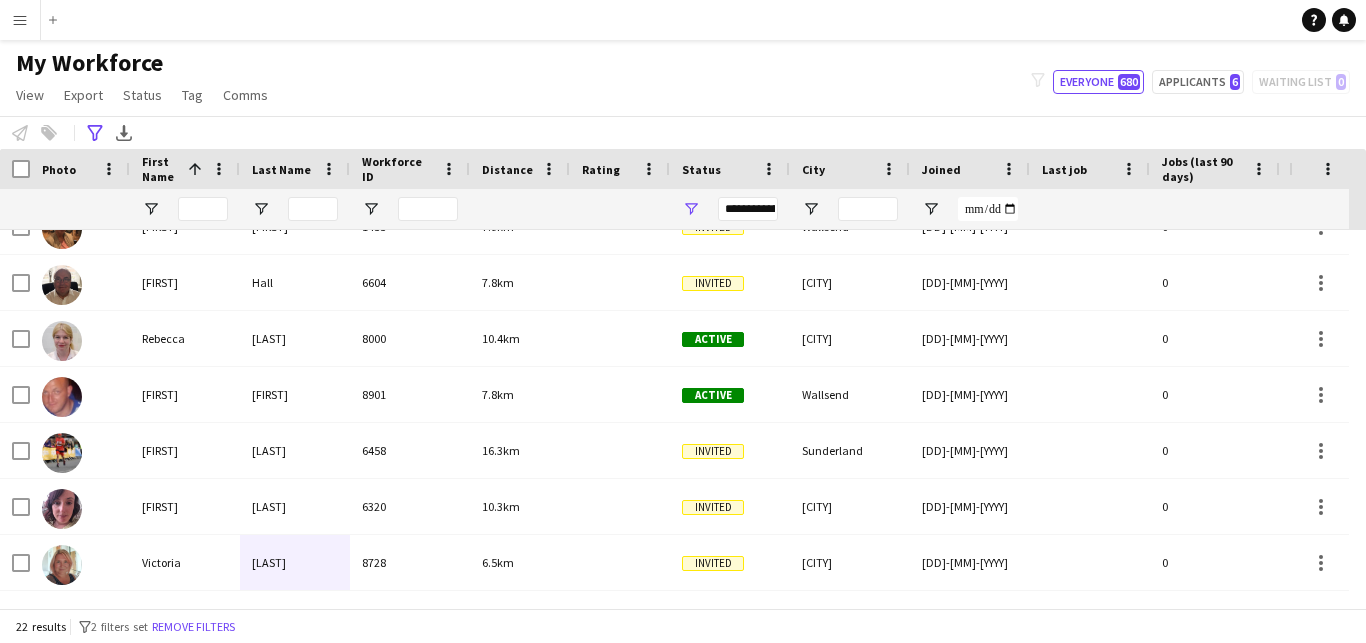scroll, scrollTop: 0, scrollLeft: 0, axis: both 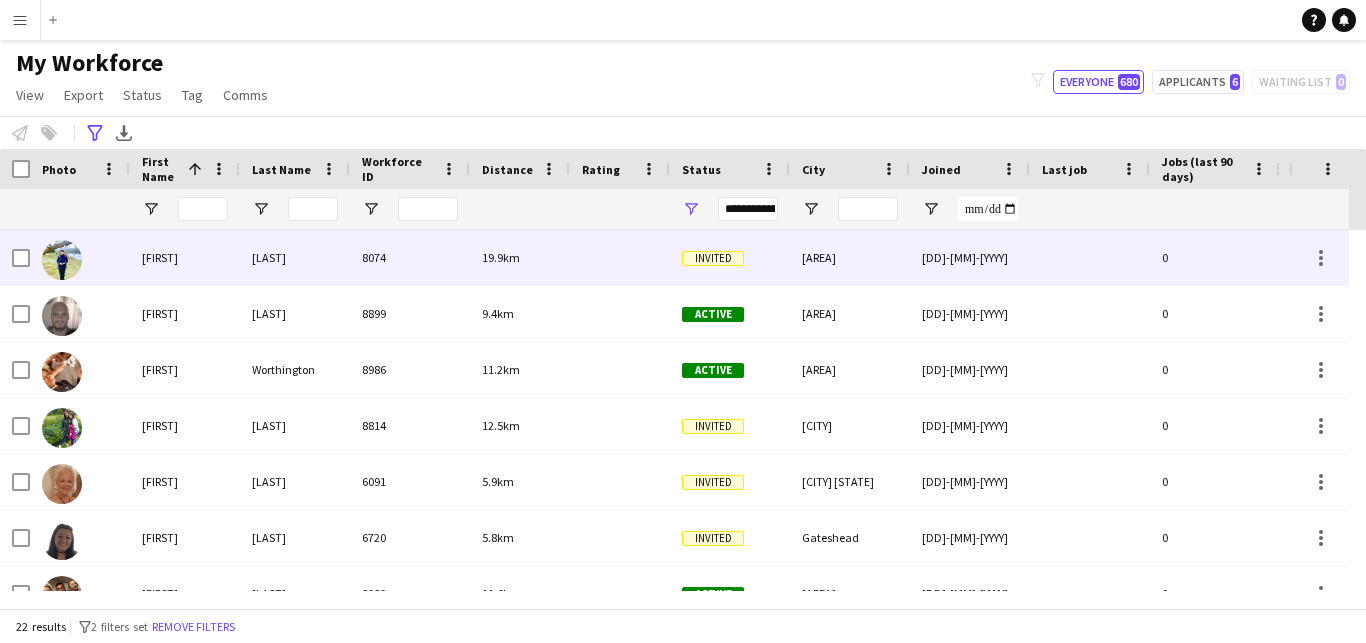 click on "8074" at bounding box center (410, 257) 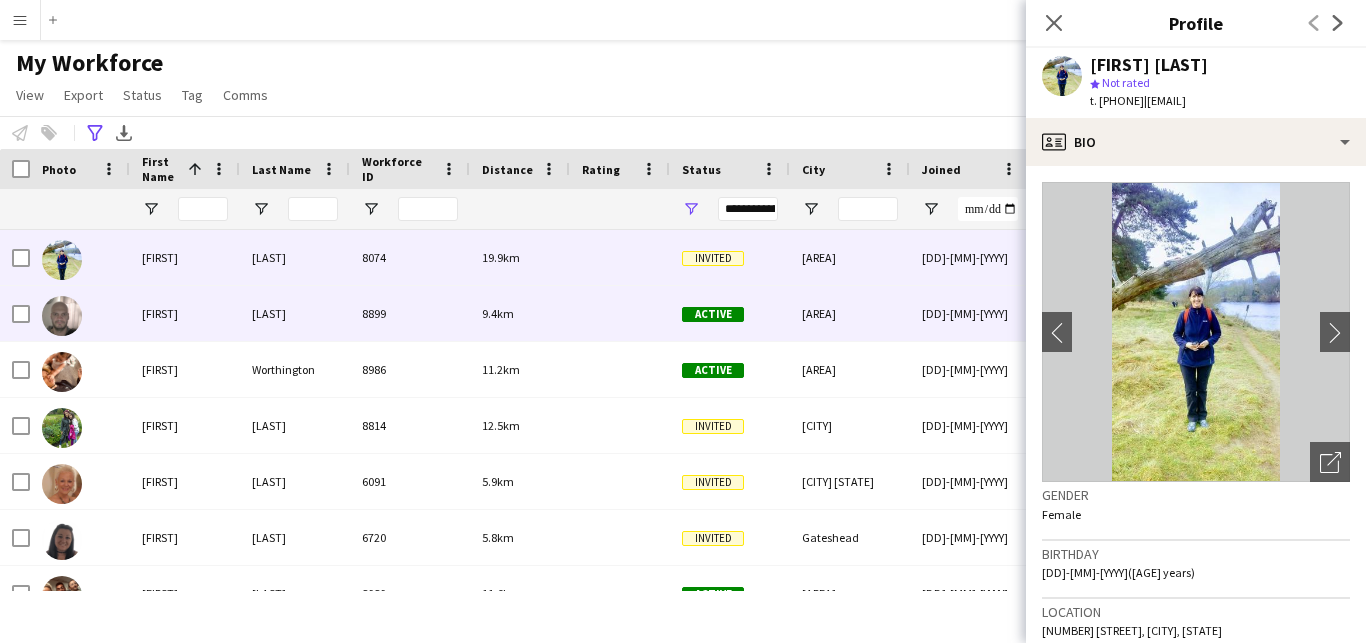 click on "[LAST]" at bounding box center [295, 313] 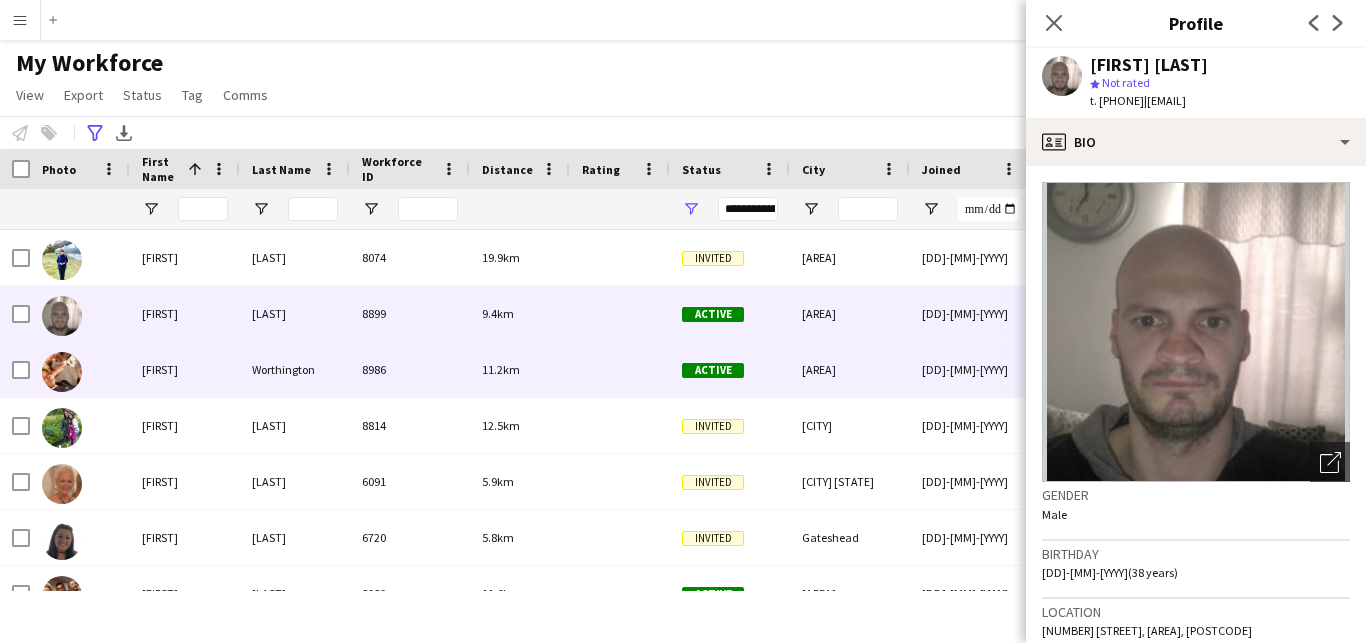 click on "[FIRST]" at bounding box center (185, 369) 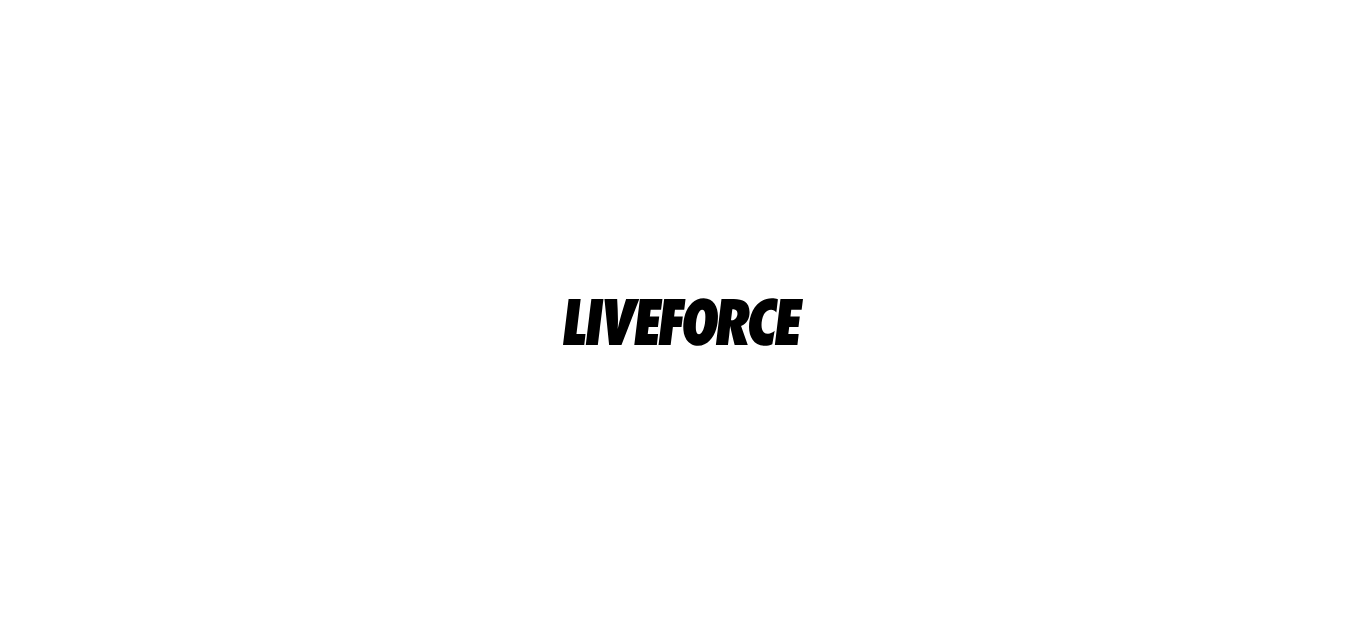 scroll, scrollTop: 0, scrollLeft: 0, axis: both 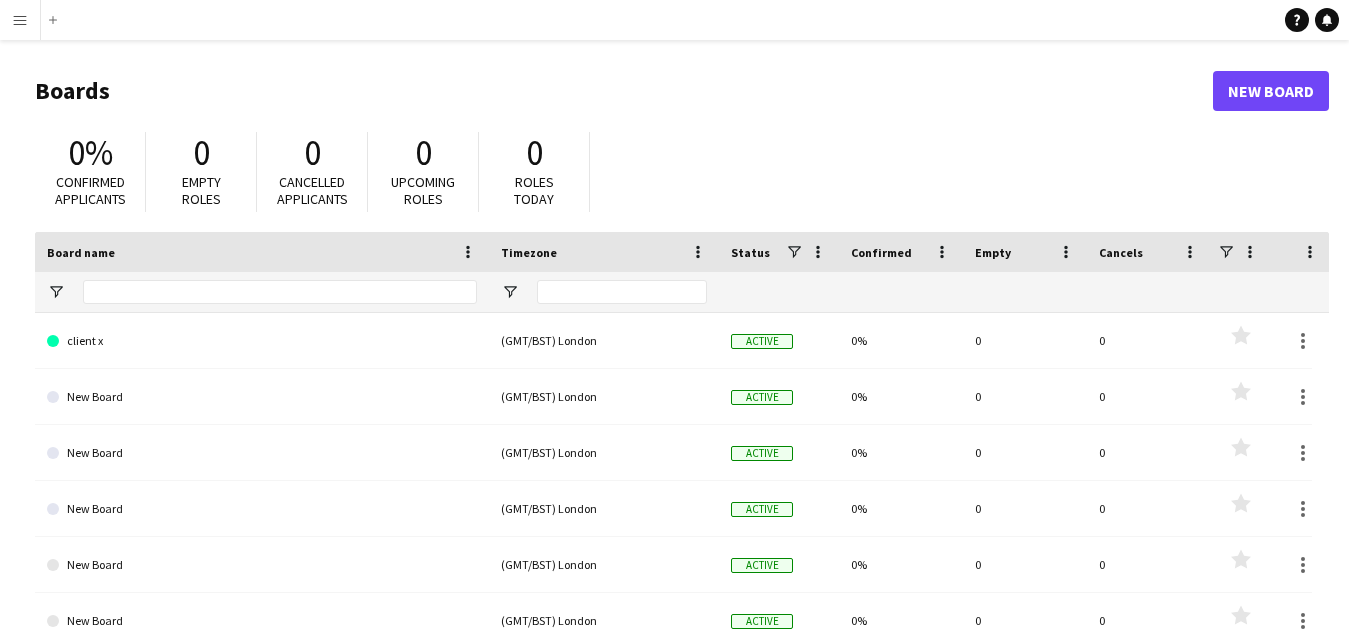 click on "Menu" at bounding box center [20, 20] 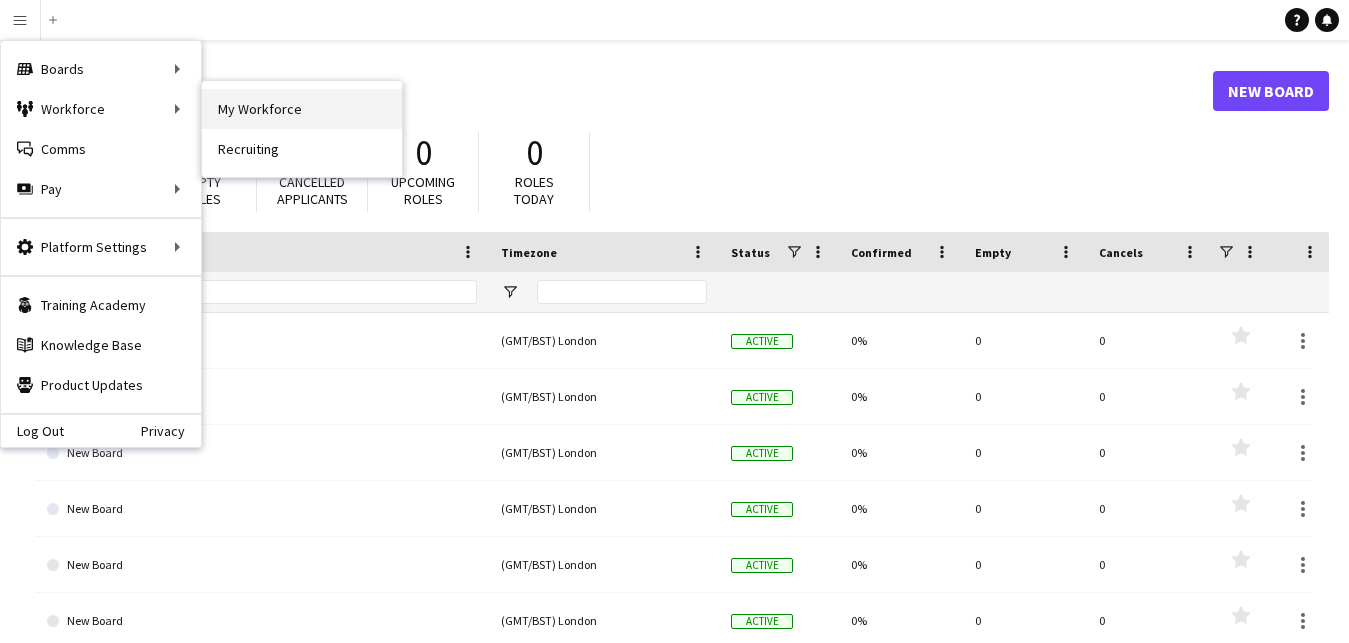 click on "My Workforce" at bounding box center (302, 109) 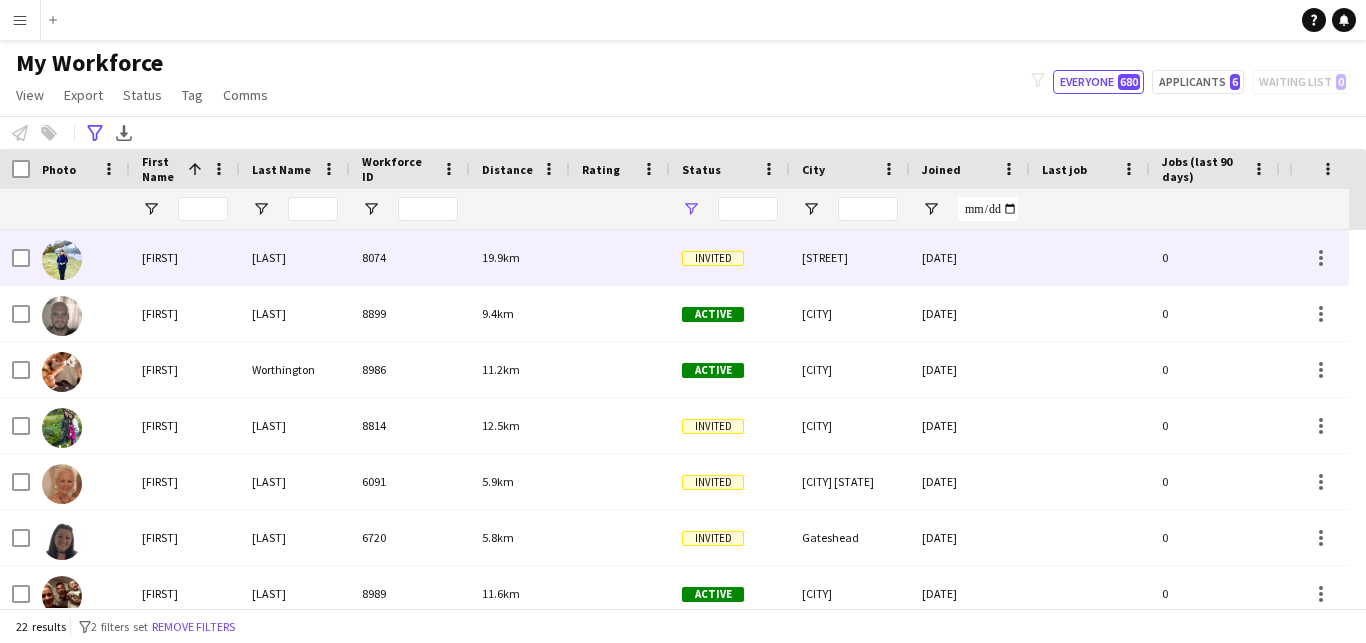 type on "**********" 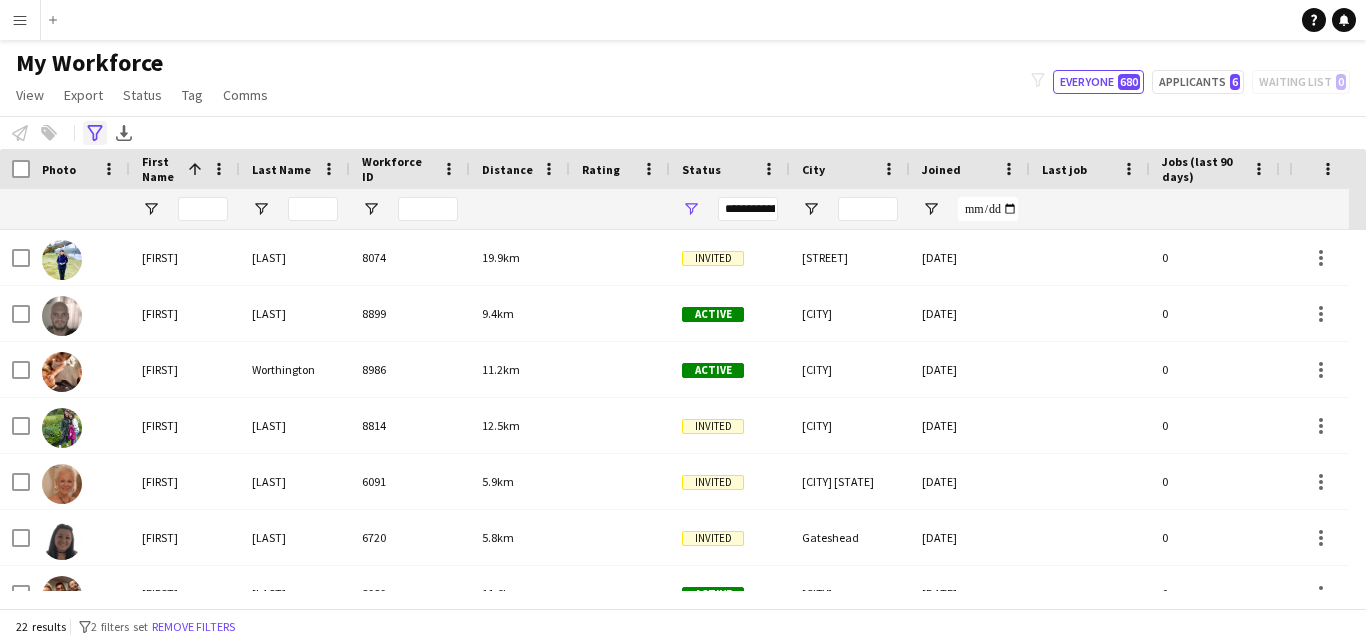 click on "Advanced filters" 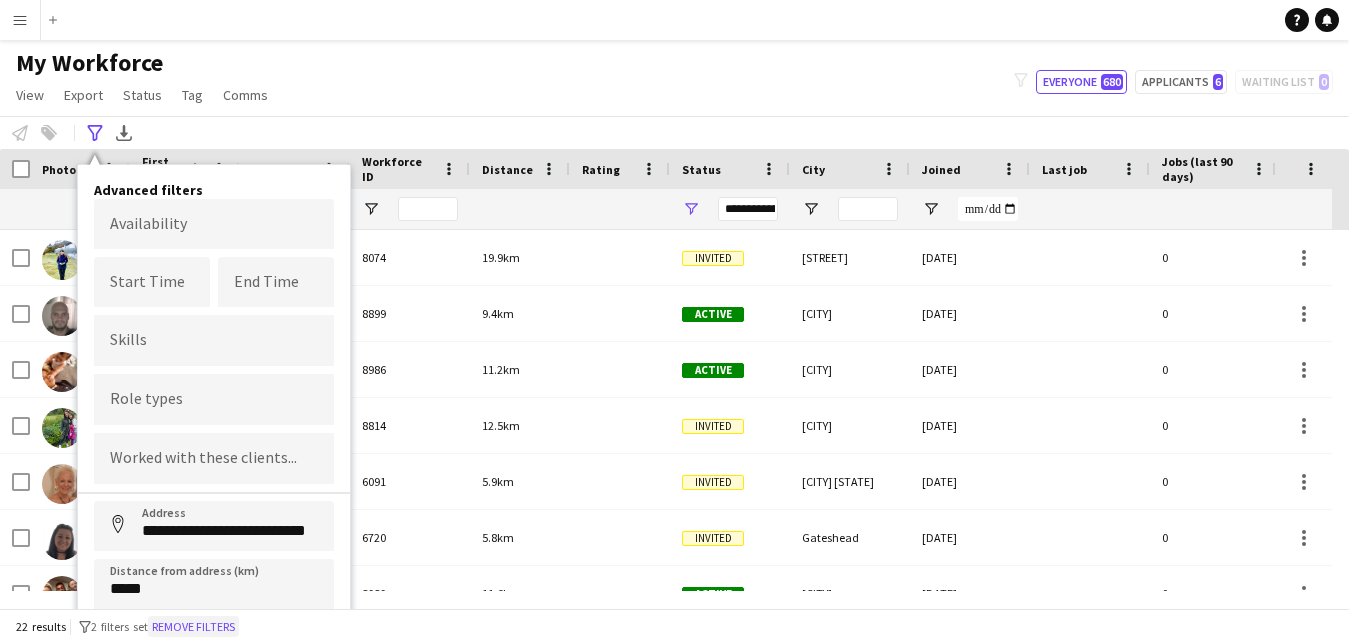 click on "Remove filters" 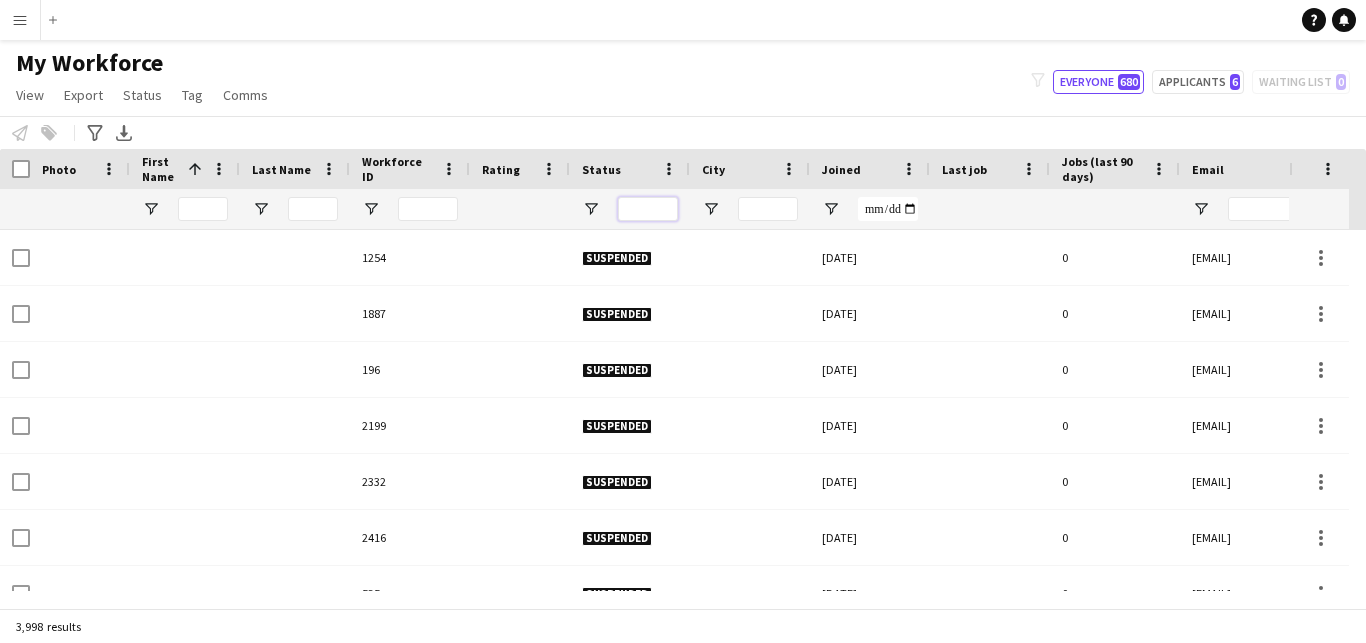 click at bounding box center [648, 209] 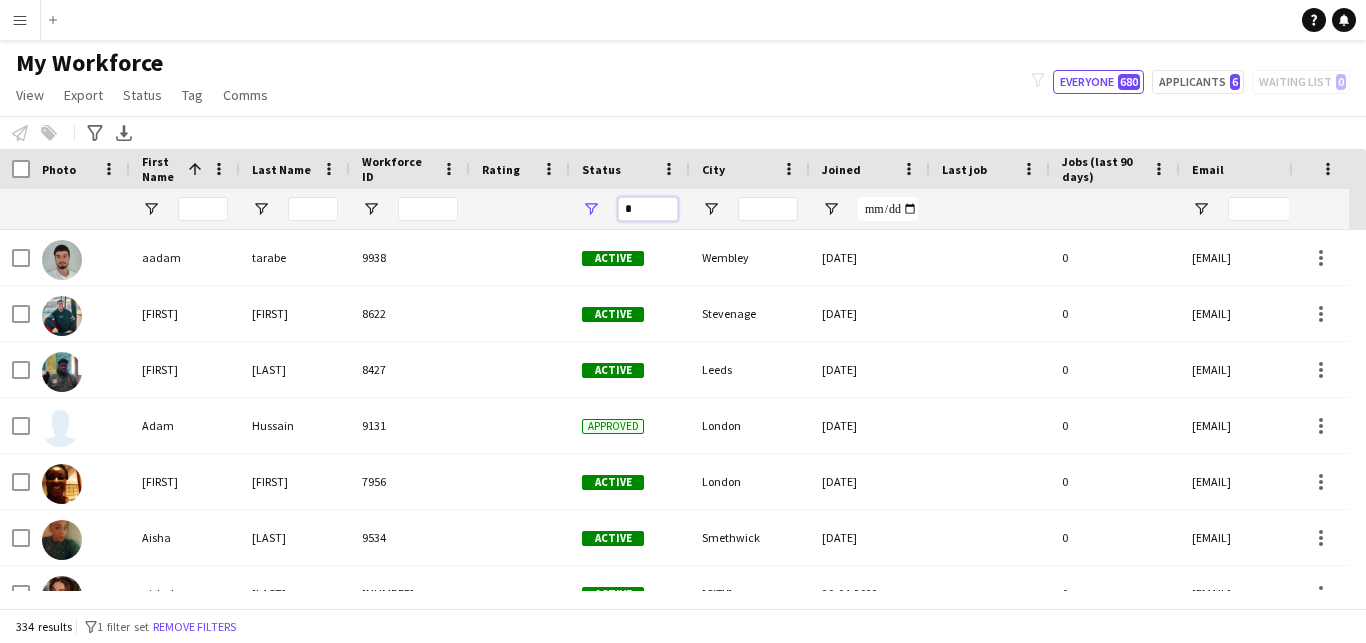type on "*" 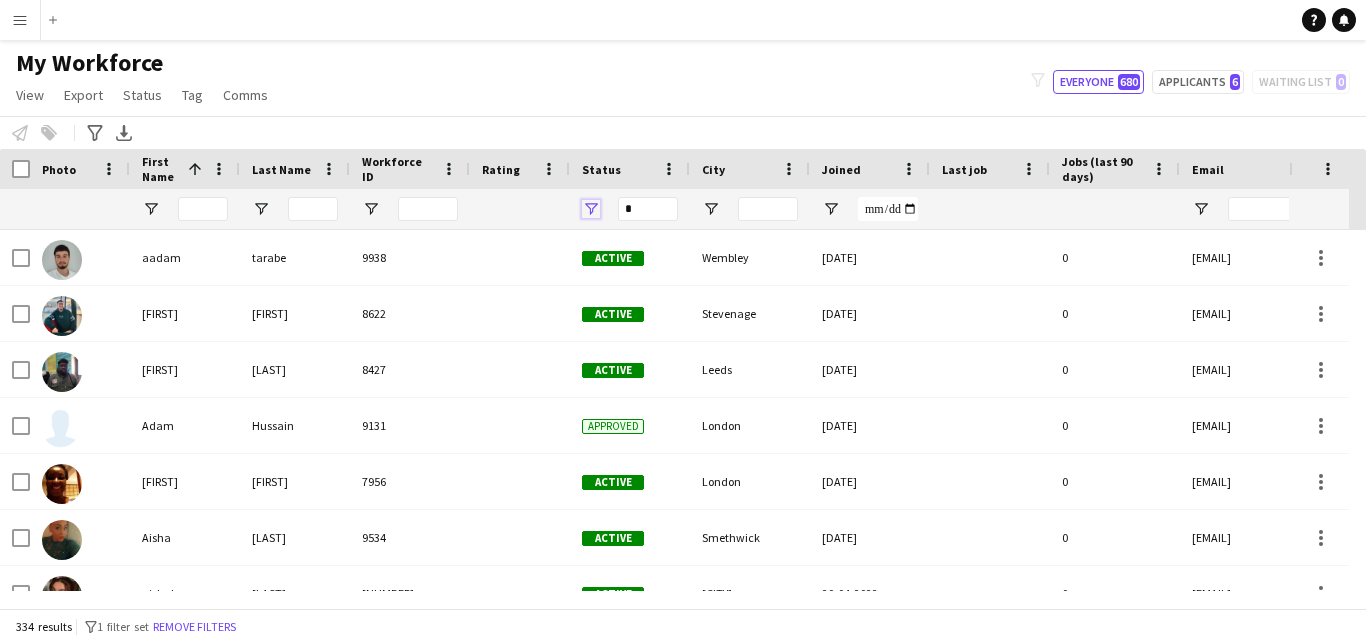 click at bounding box center (591, 209) 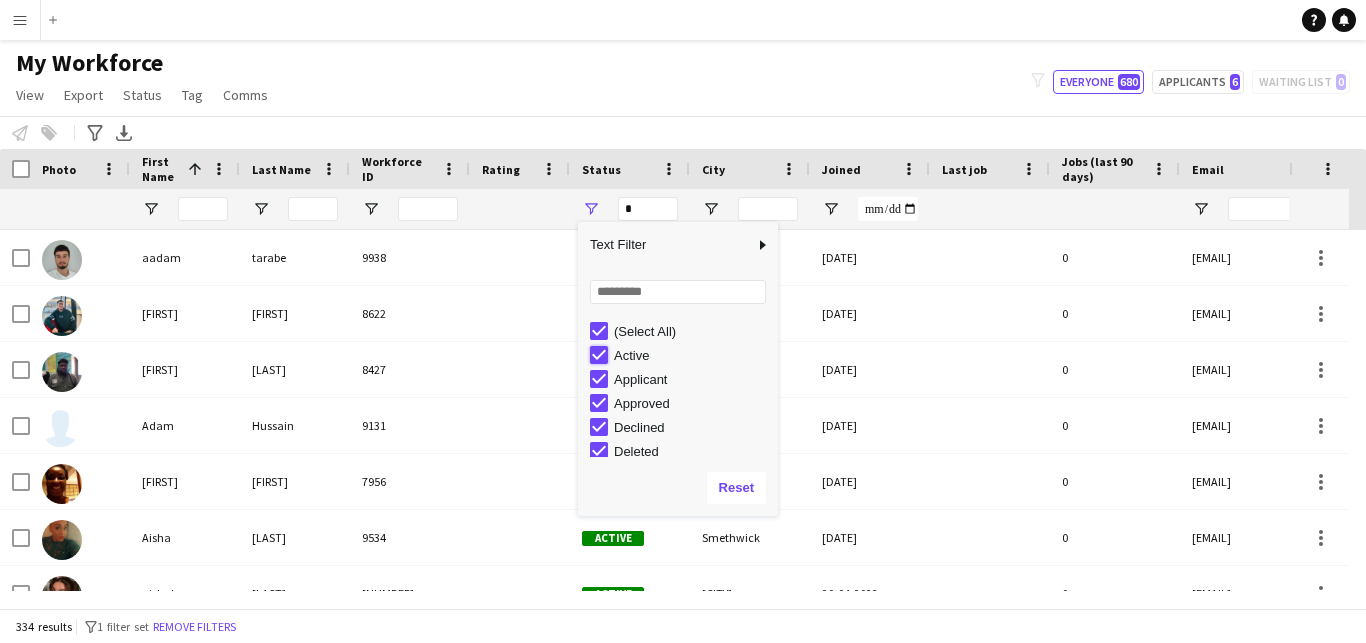 click on "(Select All)
Active
Applicant
Approved
Declined
Deleted" at bounding box center (678, 451) 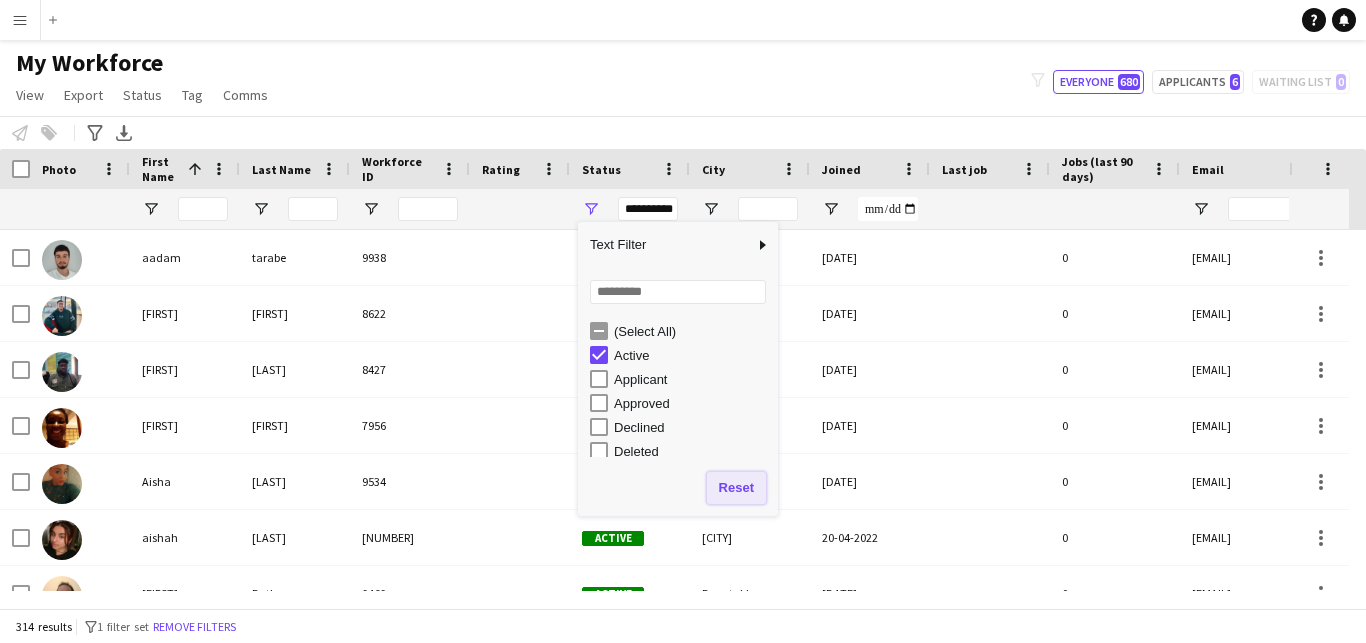 click on "Reset" at bounding box center [736, 488] 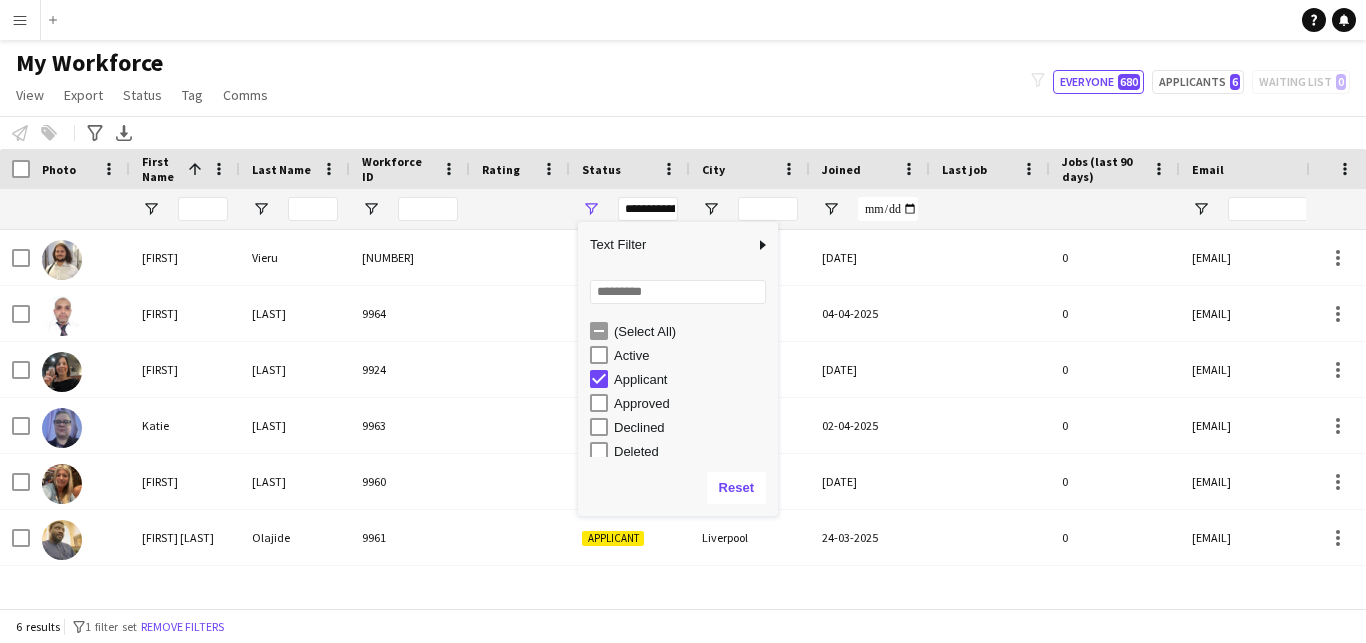 scroll, scrollTop: 6, scrollLeft: 0, axis: vertical 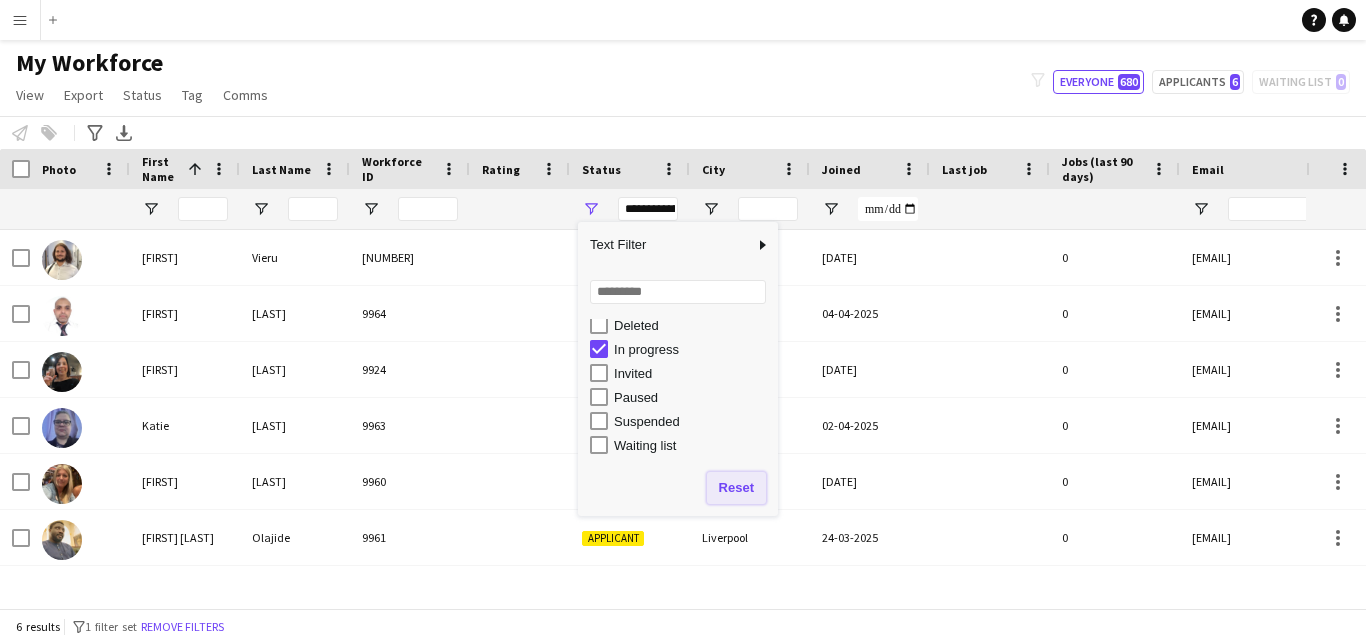 click on "Reset" at bounding box center [736, 488] 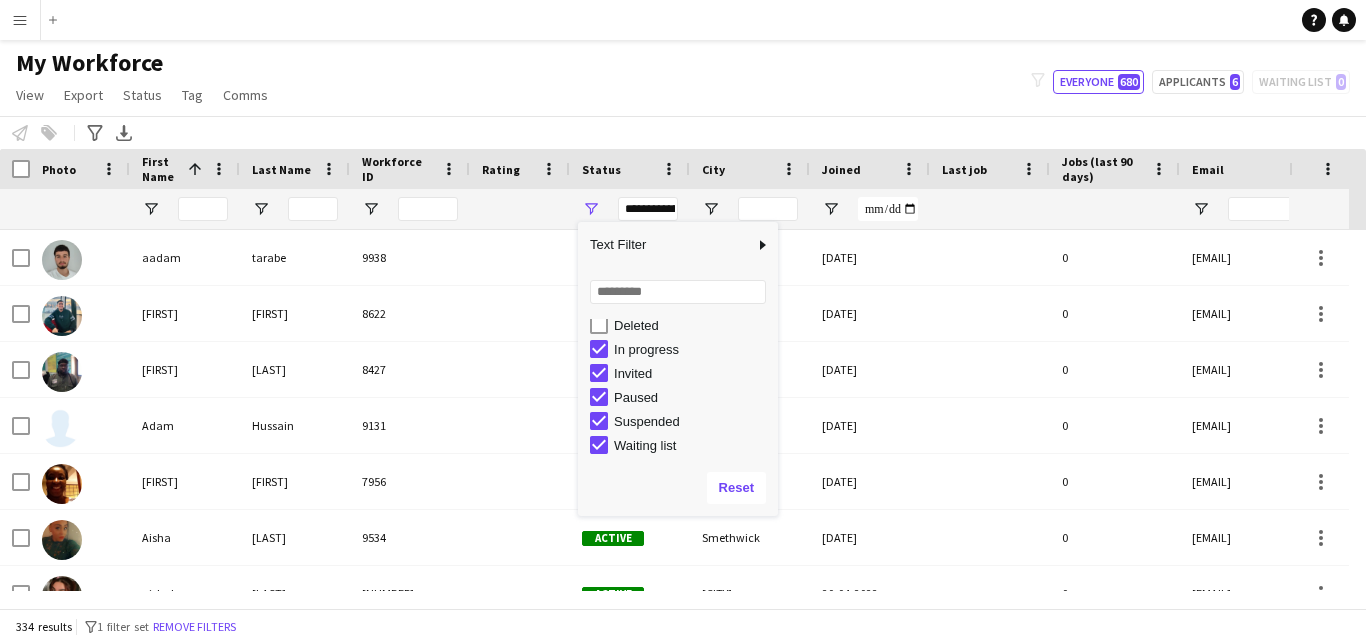 scroll, scrollTop: 120, scrollLeft: 0, axis: vertical 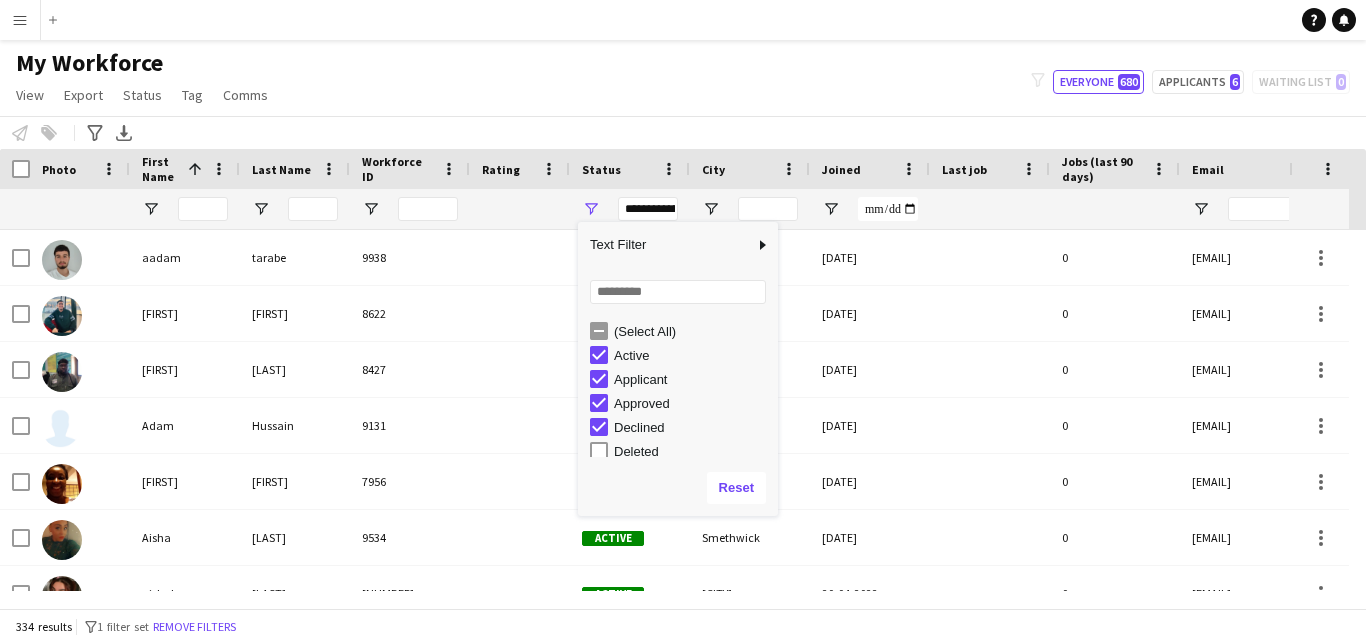 click at bounding box center [775, 369] 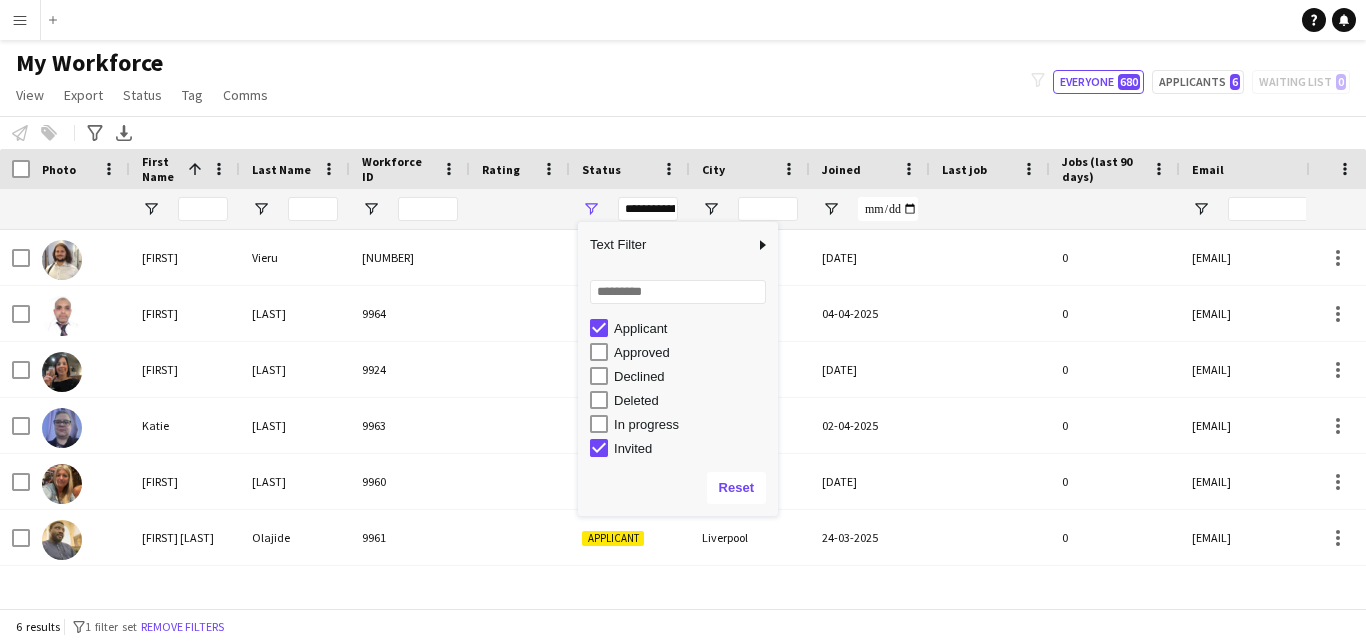 scroll, scrollTop: 54, scrollLeft: 0, axis: vertical 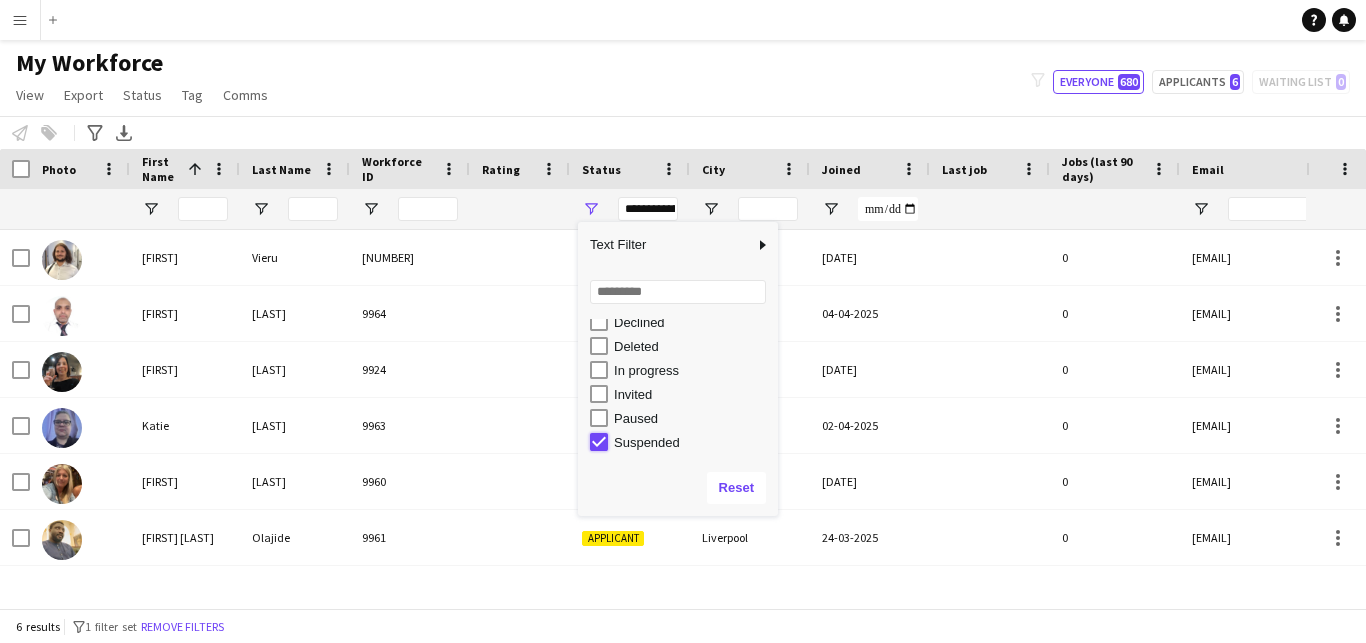 type on "**********" 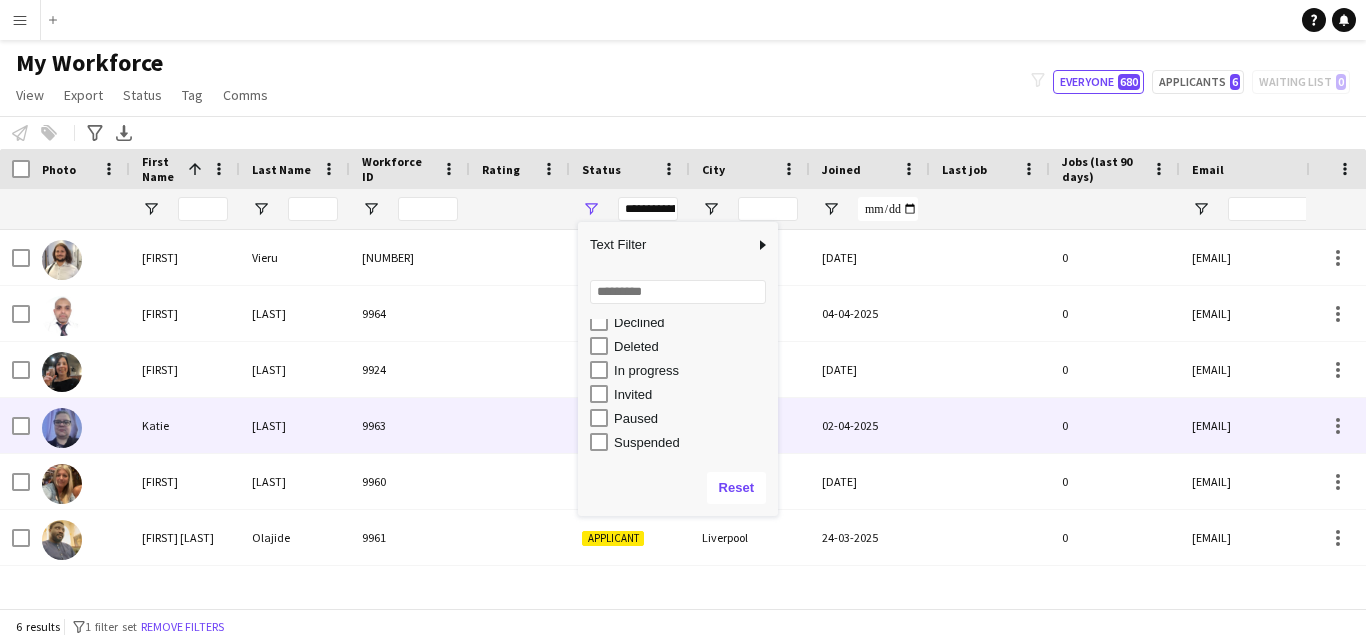 click on "0" at bounding box center (1115, 425) 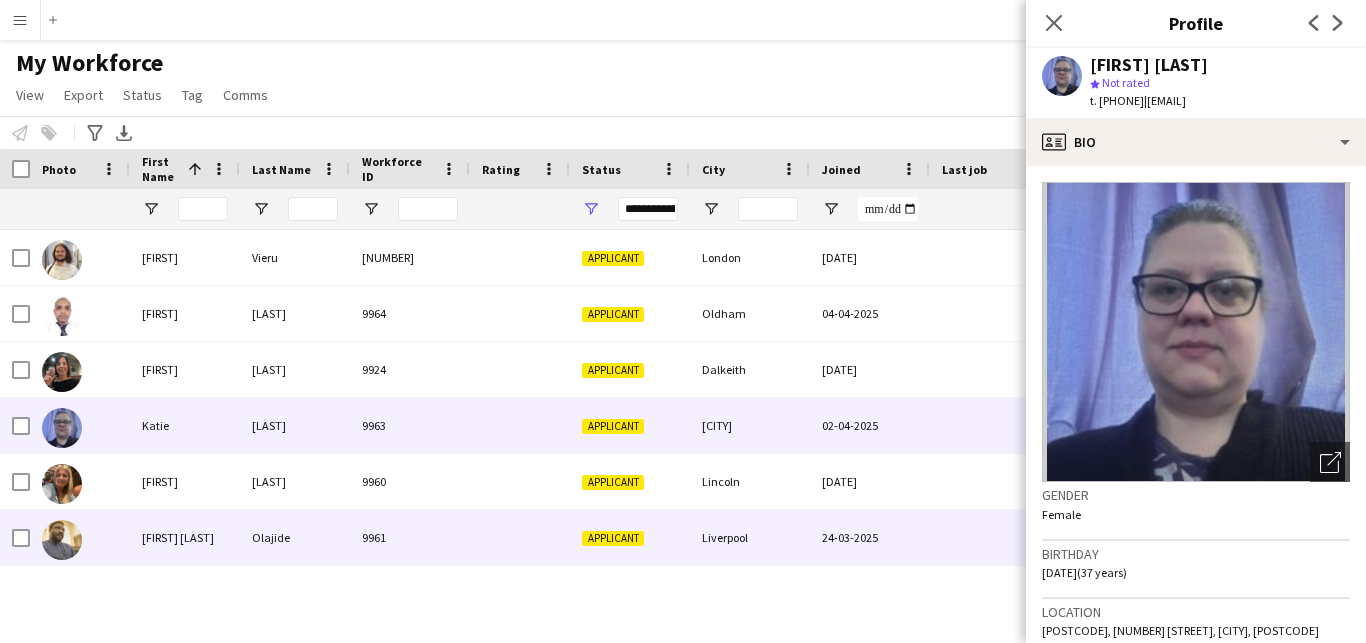 click on "9961" at bounding box center [410, 537] 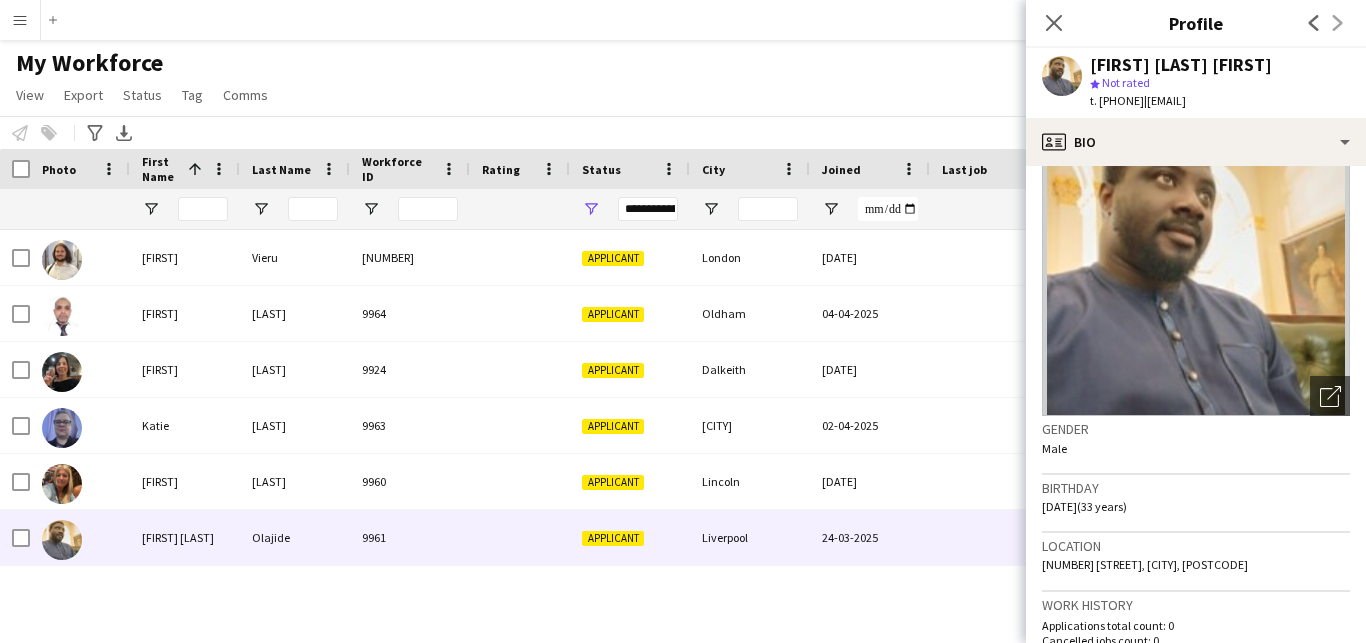 scroll, scrollTop: 108, scrollLeft: 0, axis: vertical 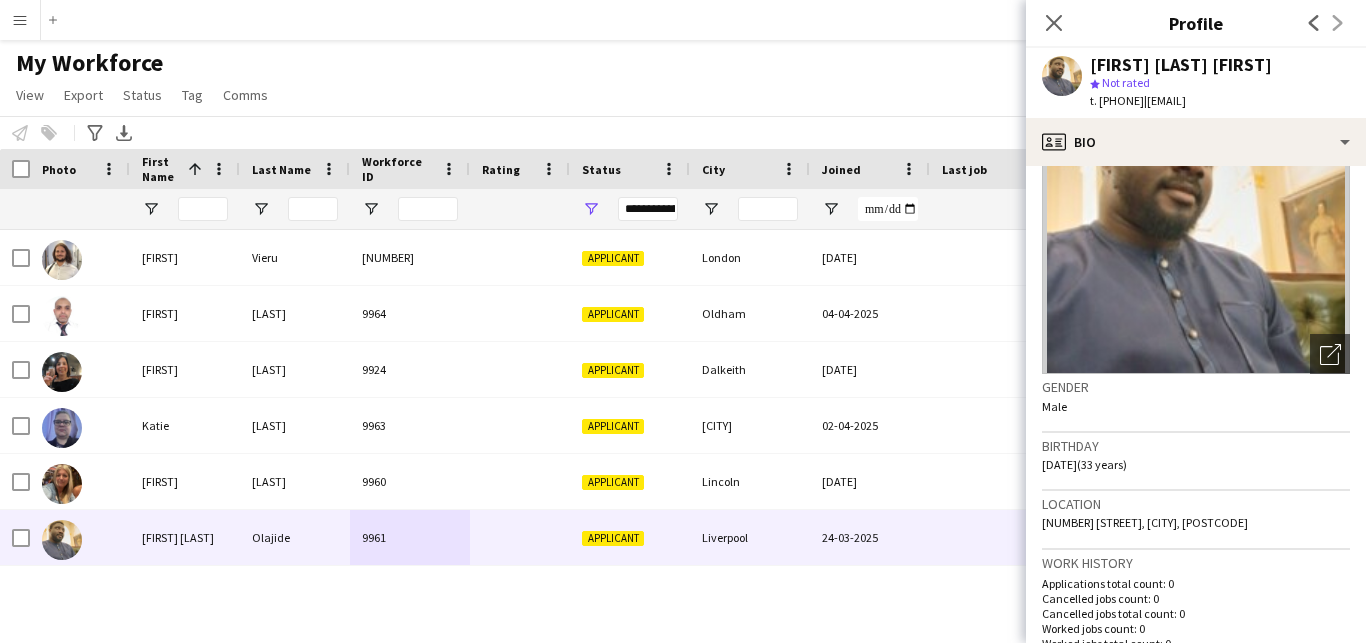 drag, startPoint x: 1270, startPoint y: 522, endPoint x: 1217, endPoint y: 529, distance: 53.460266 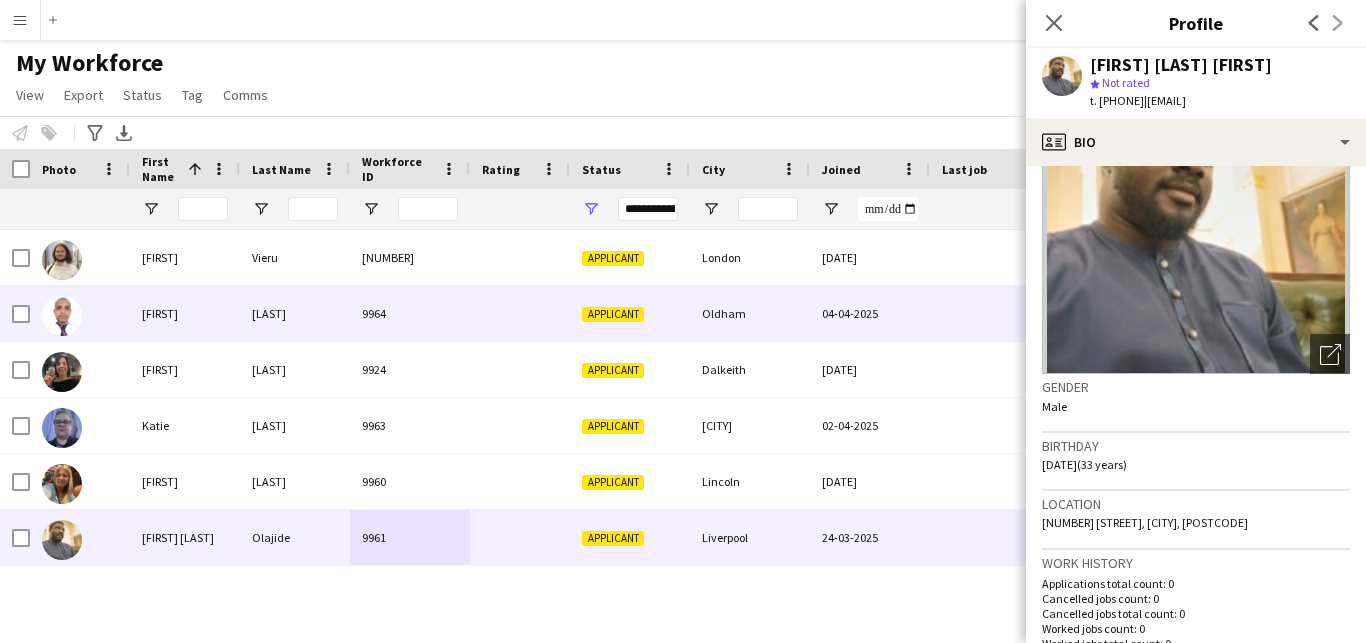 click at bounding box center (520, 313) 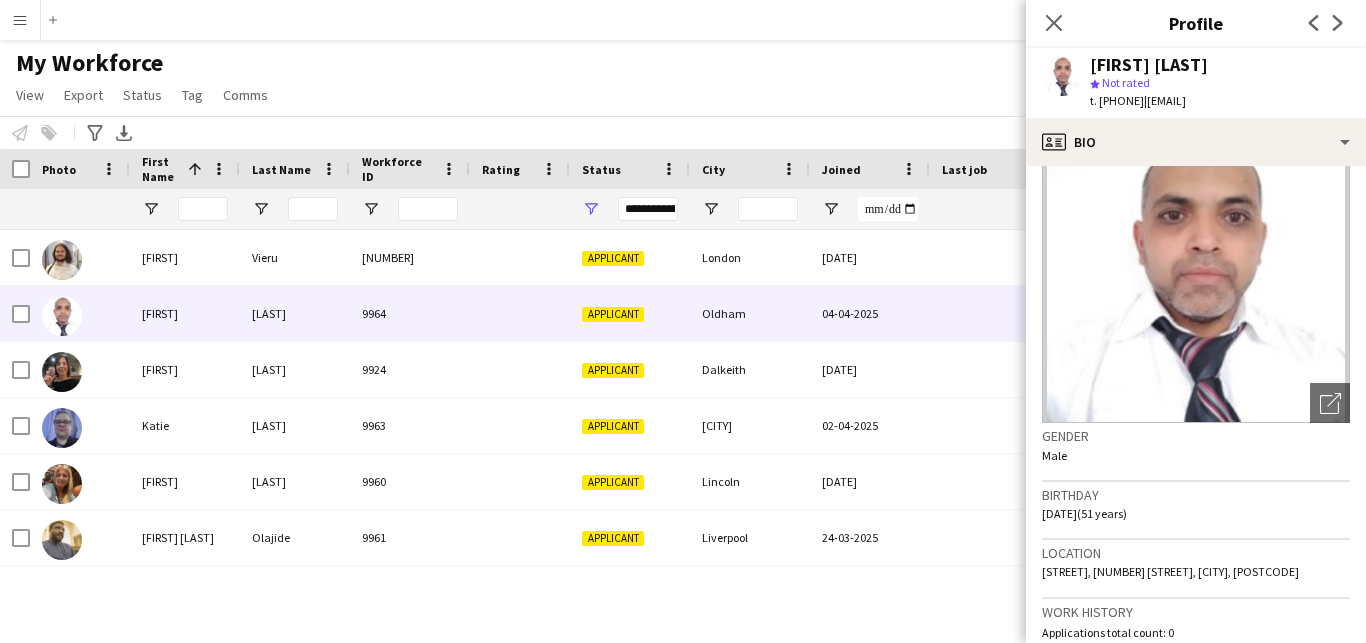 scroll, scrollTop: 108, scrollLeft: 0, axis: vertical 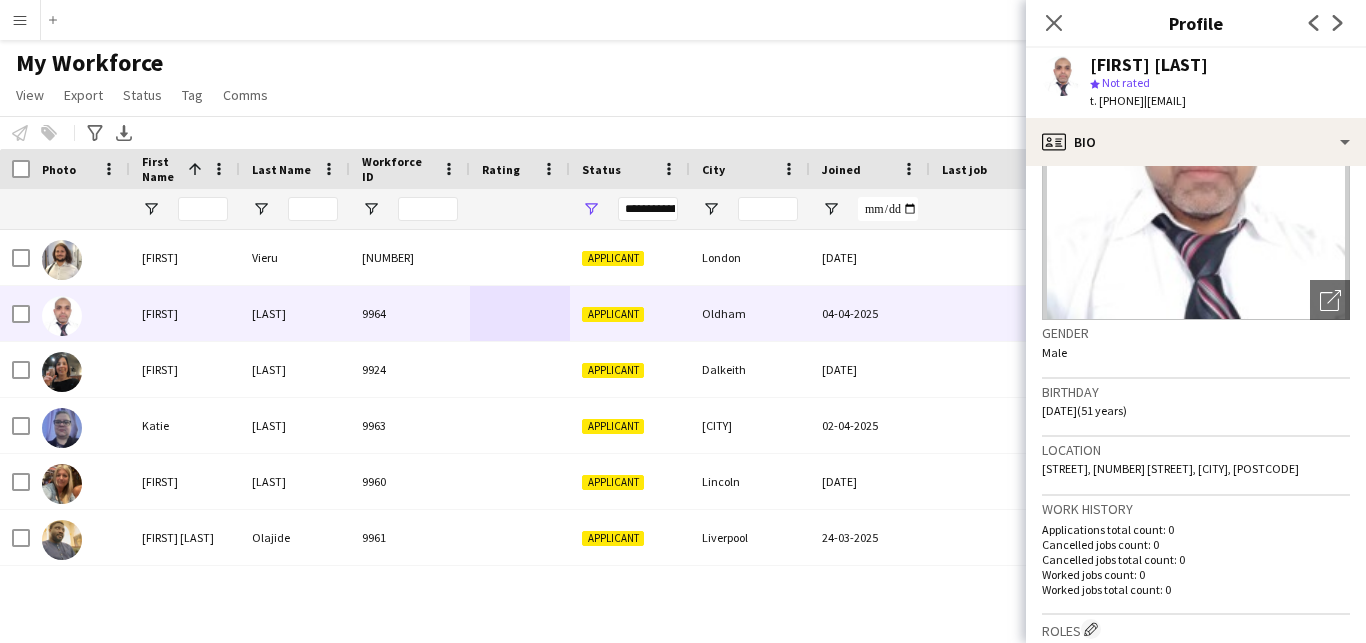 drag, startPoint x: 1134, startPoint y: 481, endPoint x: 1088, endPoint y: 489, distance: 46.69047 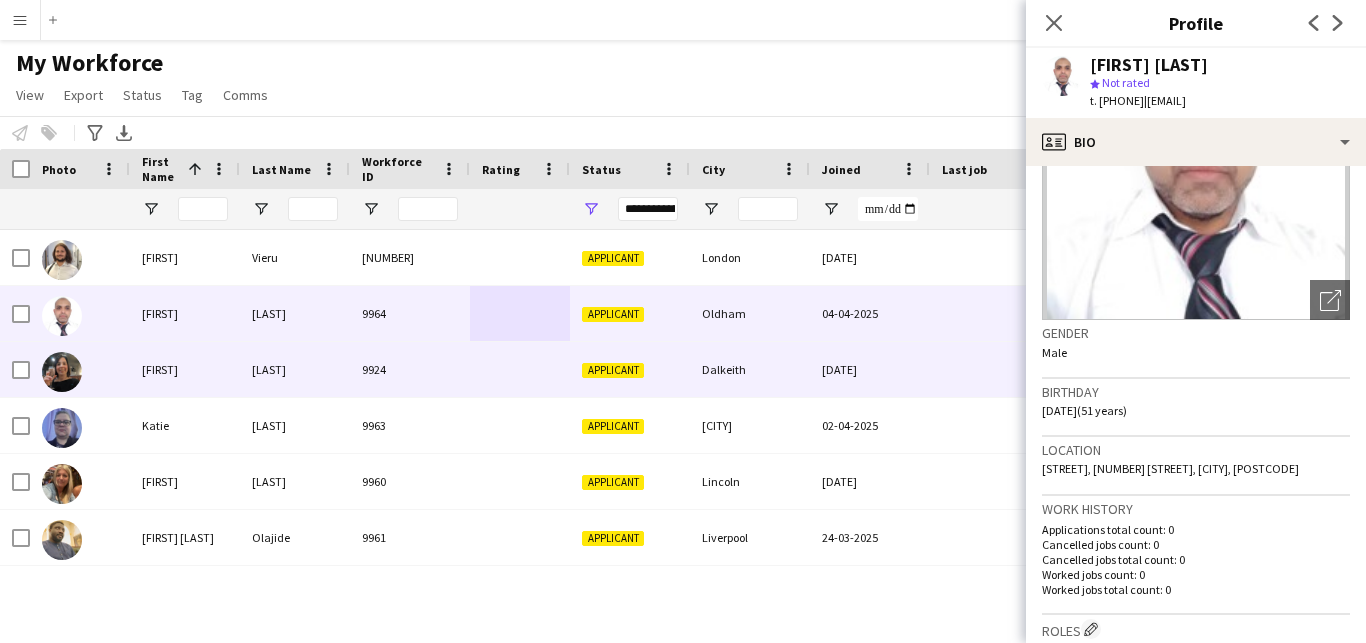 click at bounding box center [520, 369] 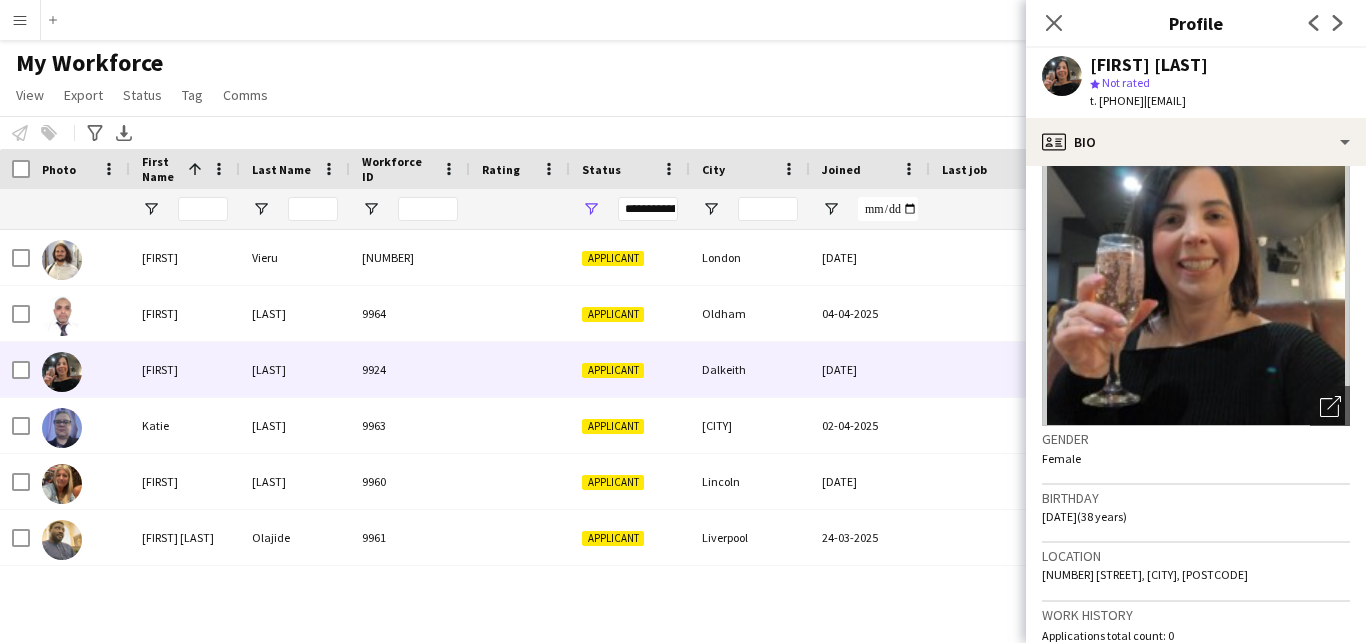 scroll, scrollTop: 108, scrollLeft: 0, axis: vertical 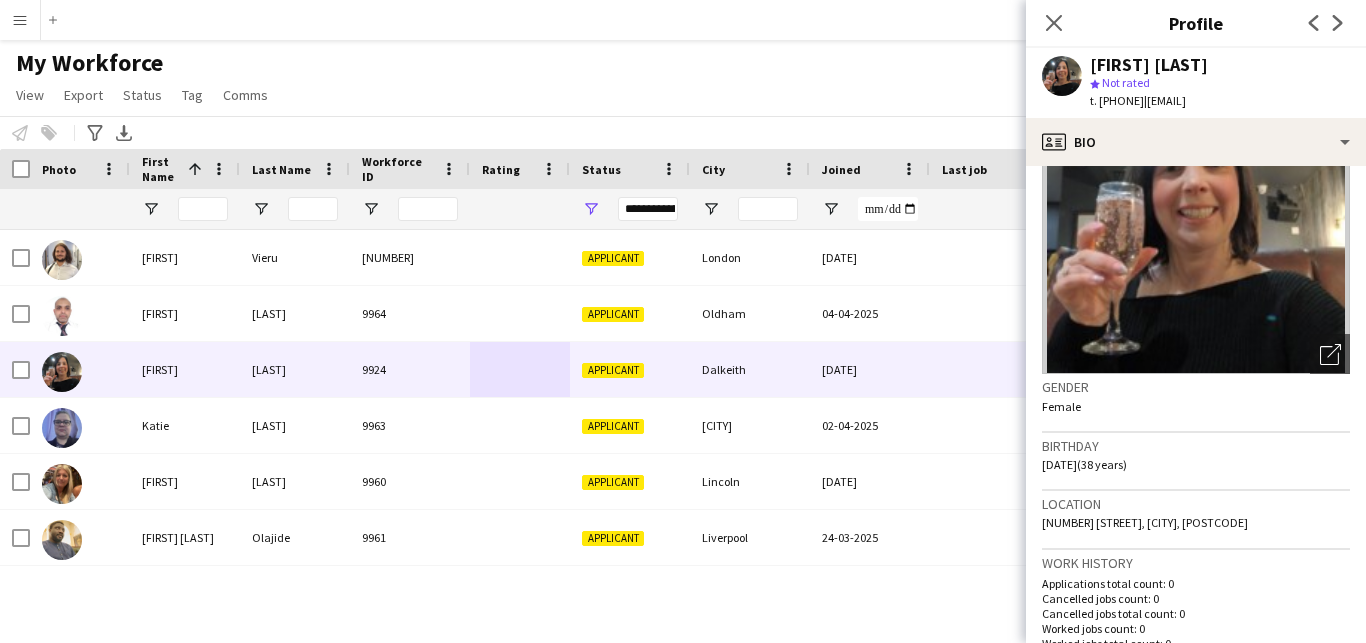 drag, startPoint x: 1264, startPoint y: 521, endPoint x: 1210, endPoint y: 531, distance: 54.91812 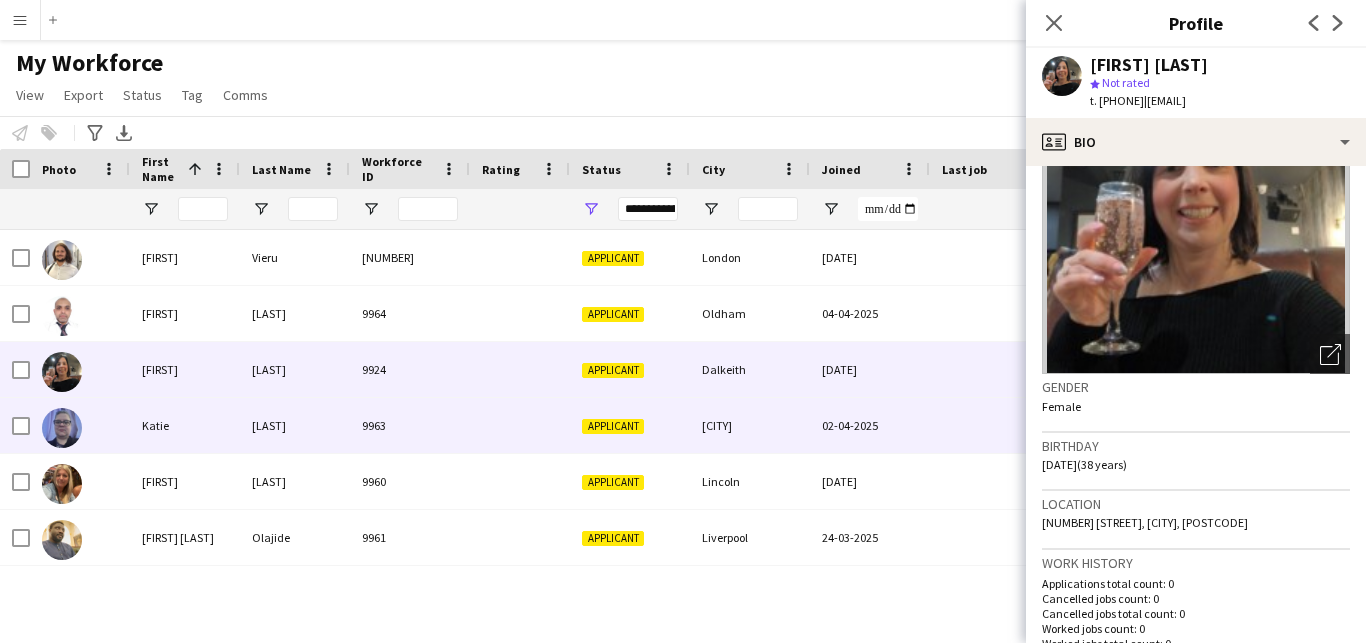 click on "9963" at bounding box center (410, 425) 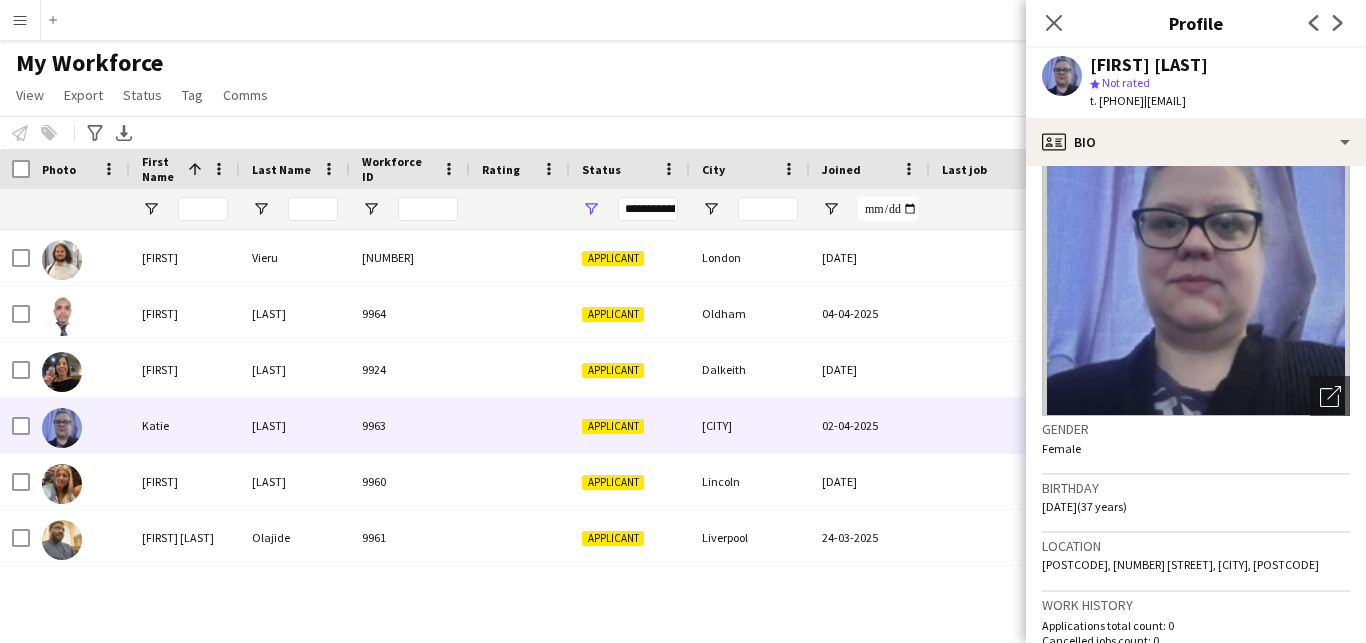 scroll, scrollTop: 108, scrollLeft: 0, axis: vertical 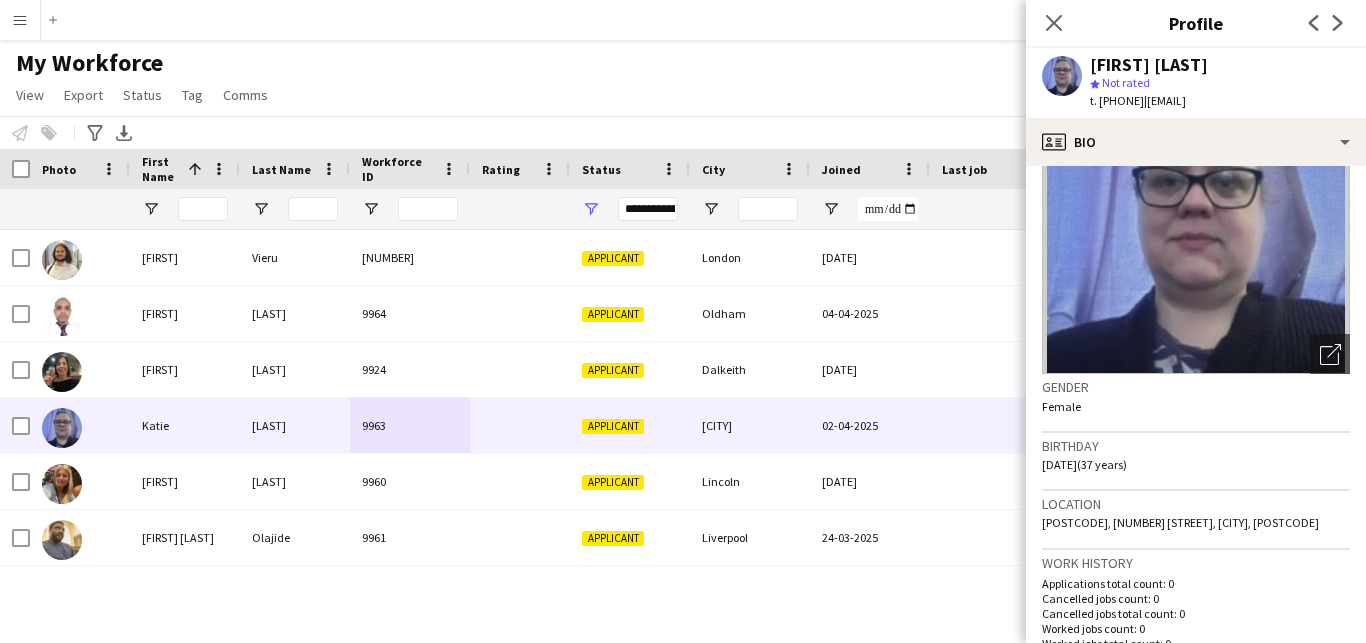 drag, startPoint x: 1303, startPoint y: 519, endPoint x: 1249, endPoint y: 529, distance: 54.91812 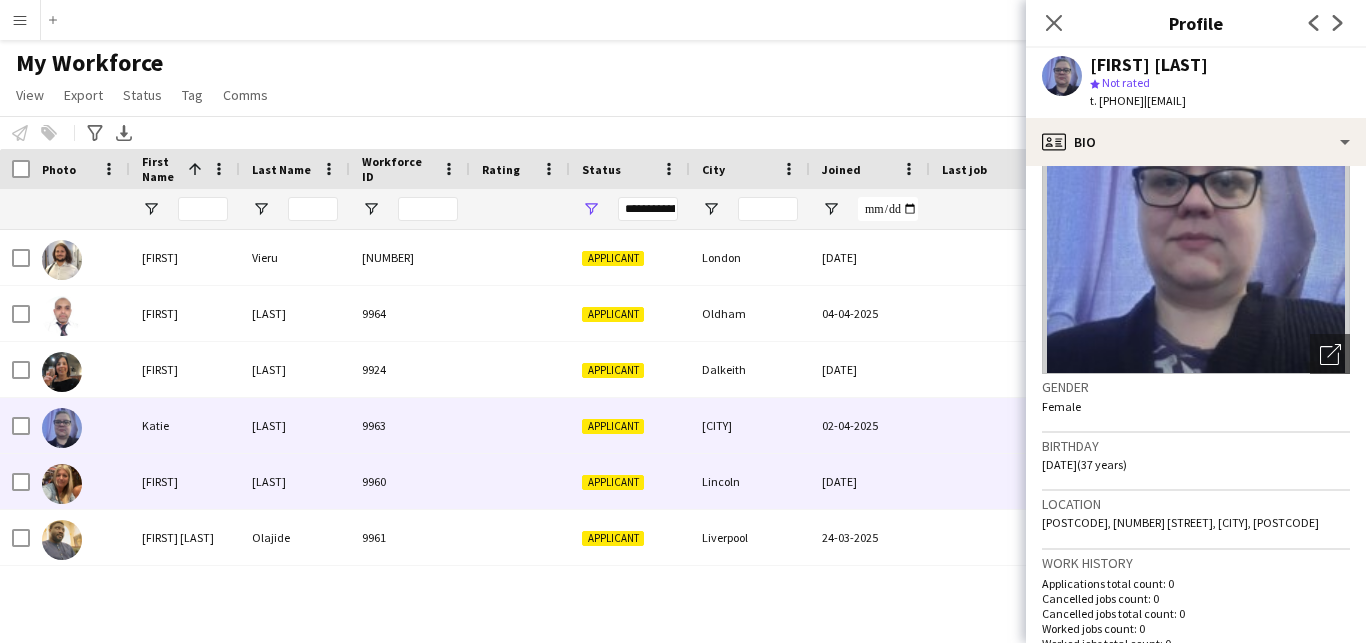 click on "Nicole" at bounding box center [185, 481] 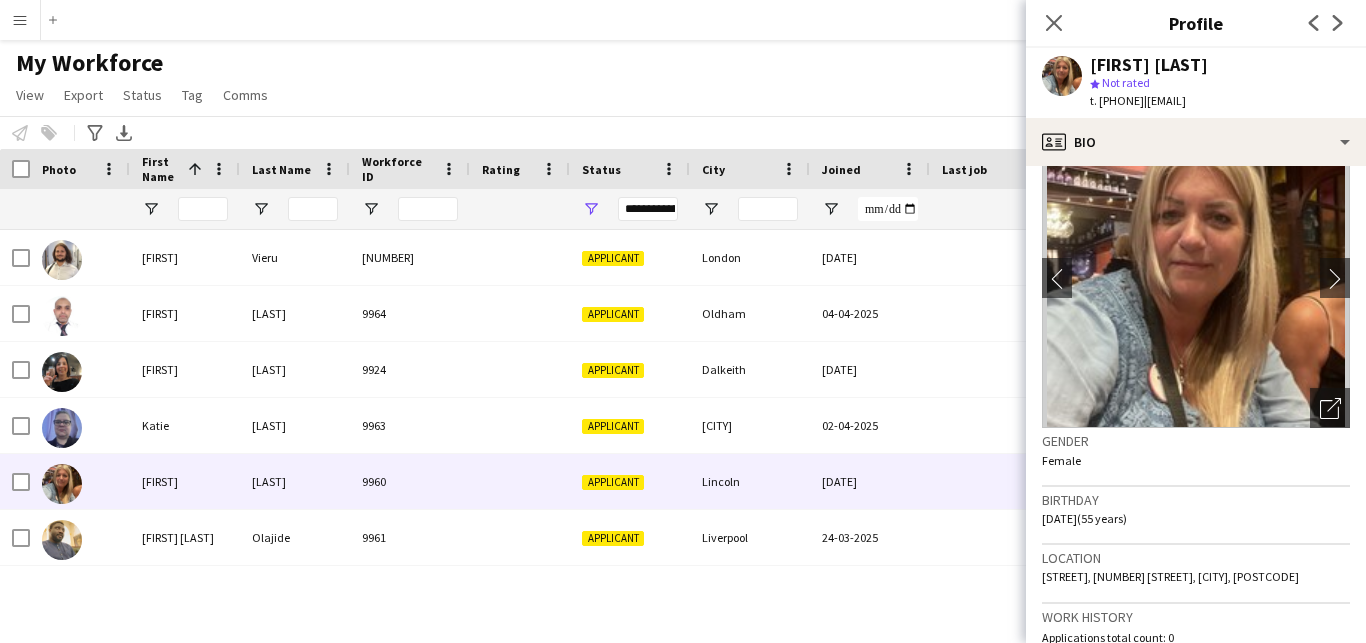 scroll, scrollTop: 108, scrollLeft: 0, axis: vertical 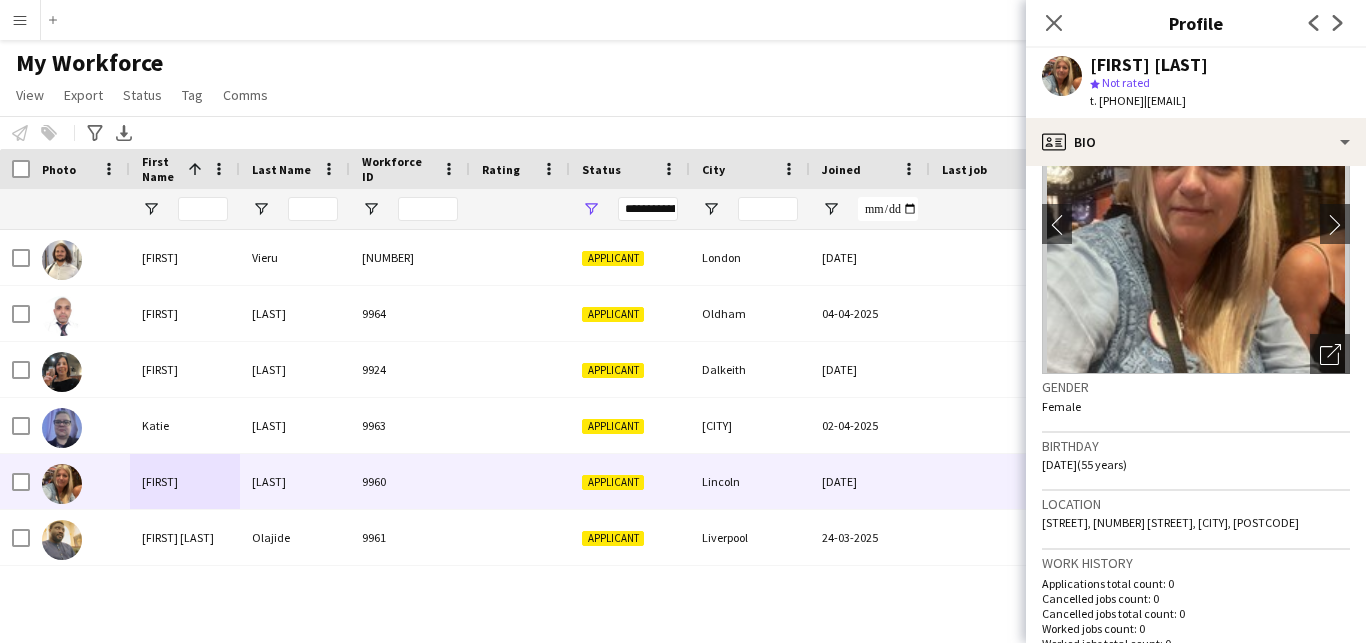 drag, startPoint x: 1322, startPoint y: 520, endPoint x: 1269, endPoint y: 525, distance: 53.235325 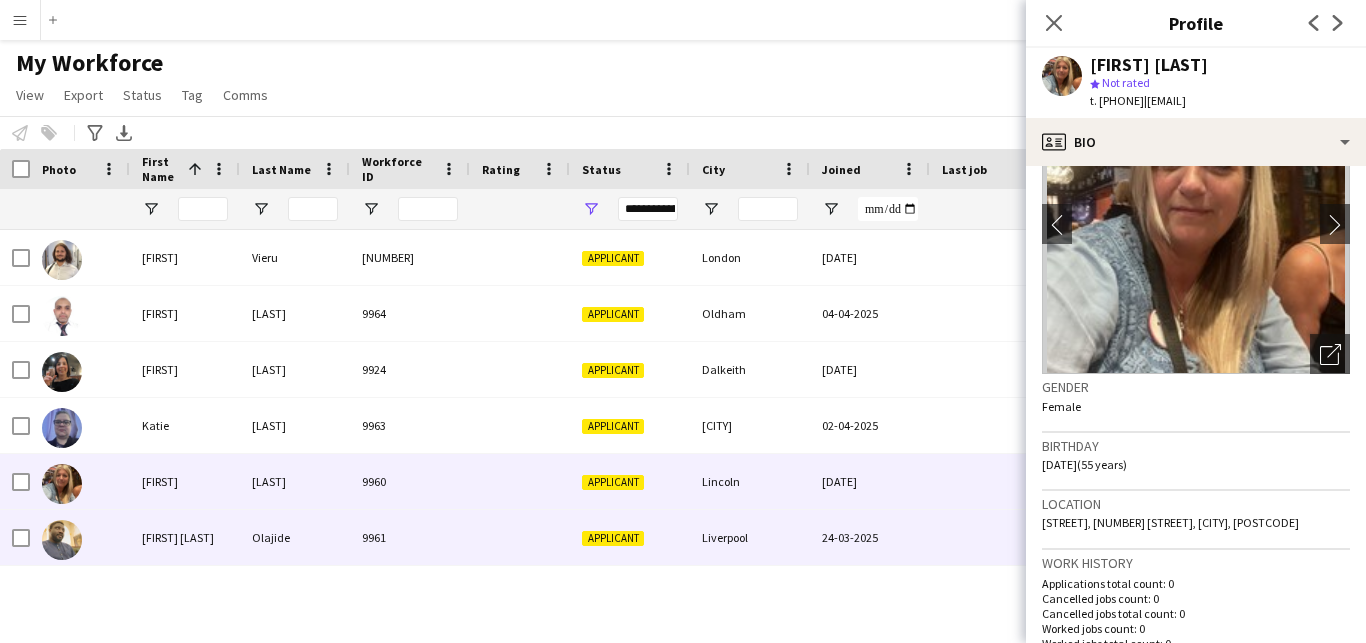 click on "9961" at bounding box center (410, 537) 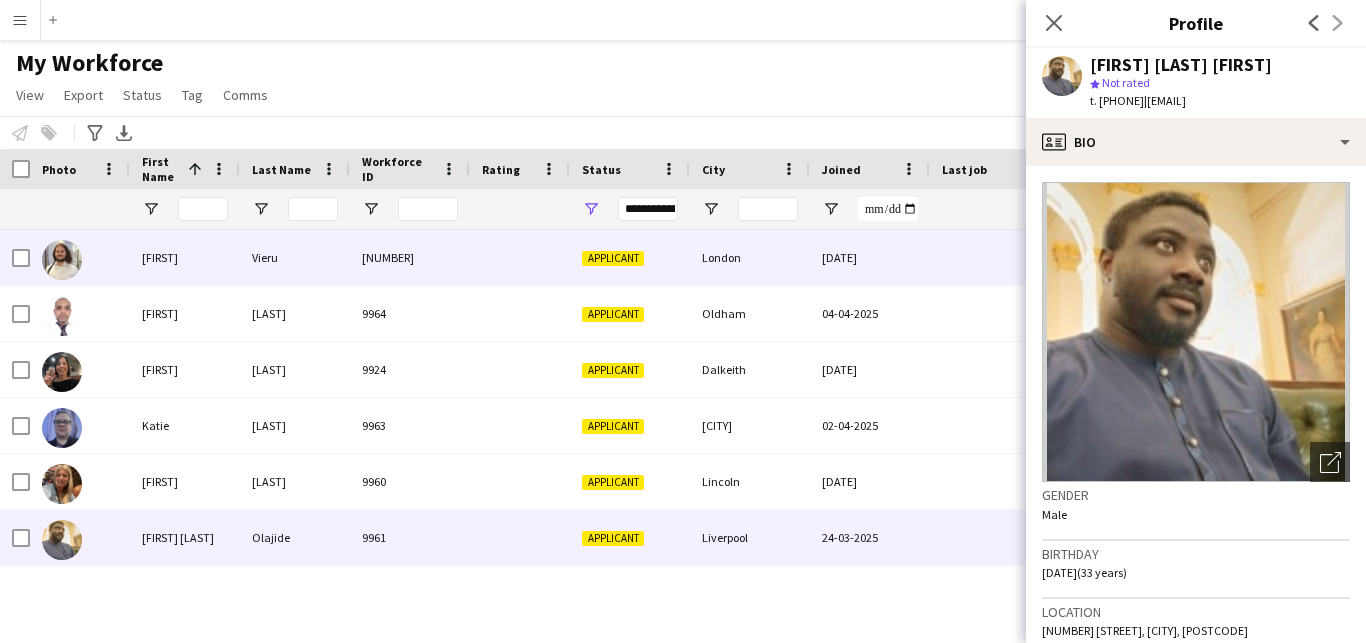click on "9955" at bounding box center (410, 257) 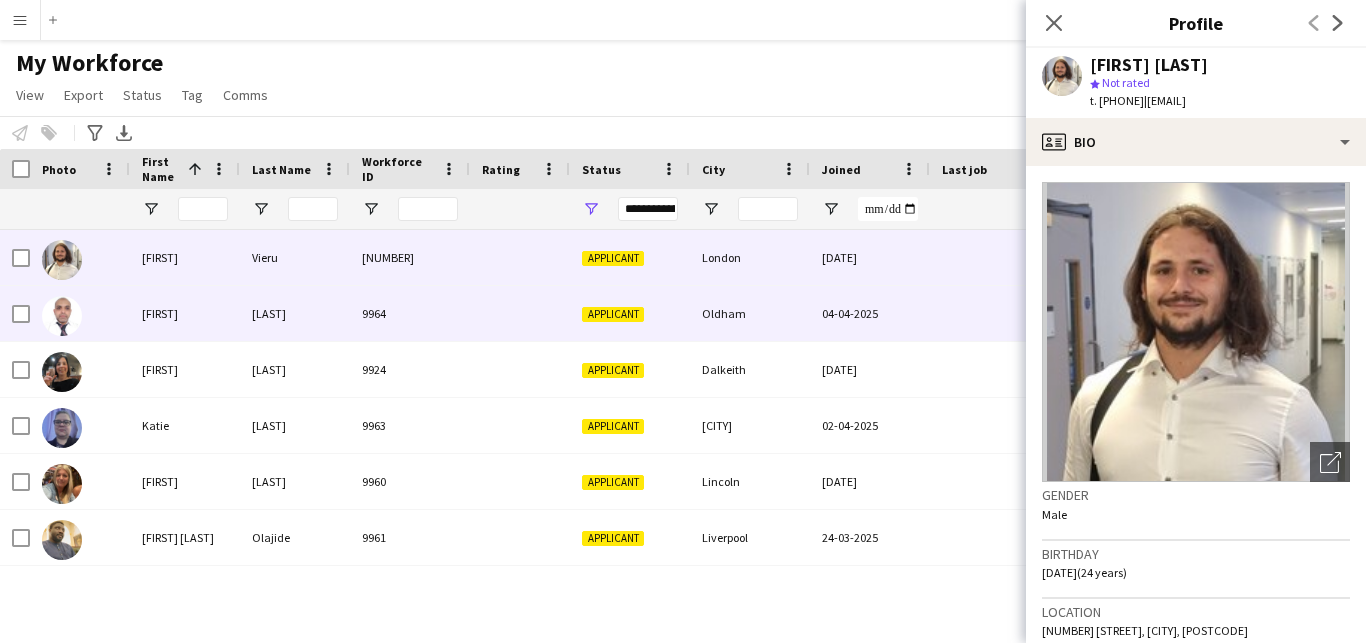 click on "9964" at bounding box center (410, 313) 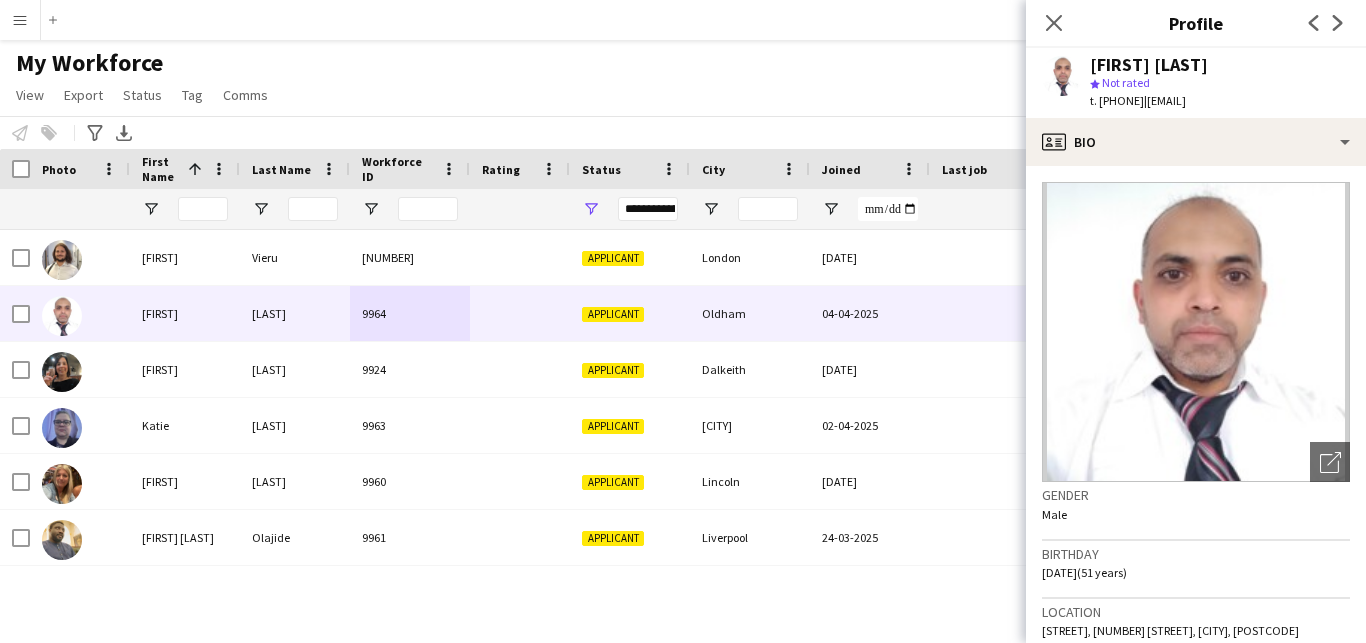 click on "**********" at bounding box center [648, 209] 